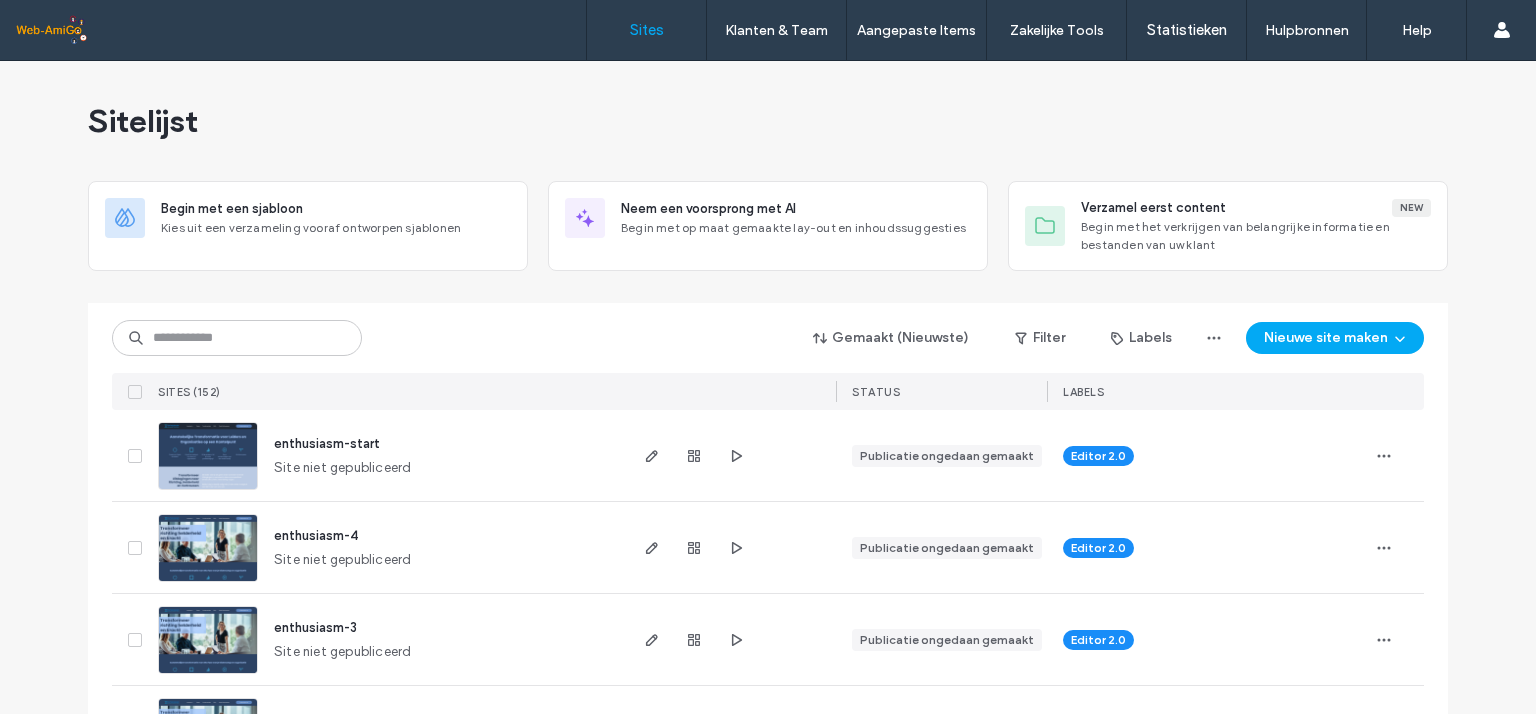 scroll, scrollTop: 0, scrollLeft: 0, axis: both 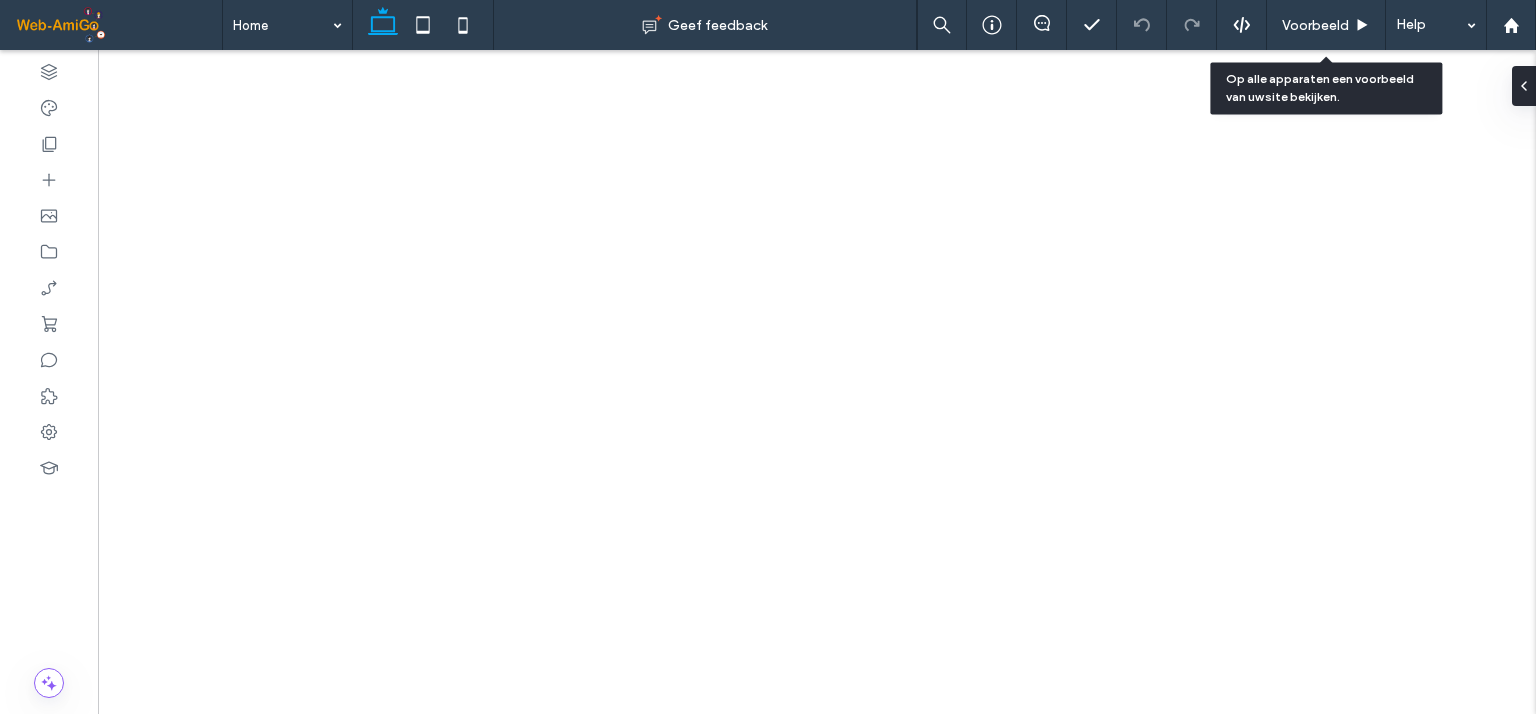 click on "Voorbeeld" at bounding box center (1315, 25) 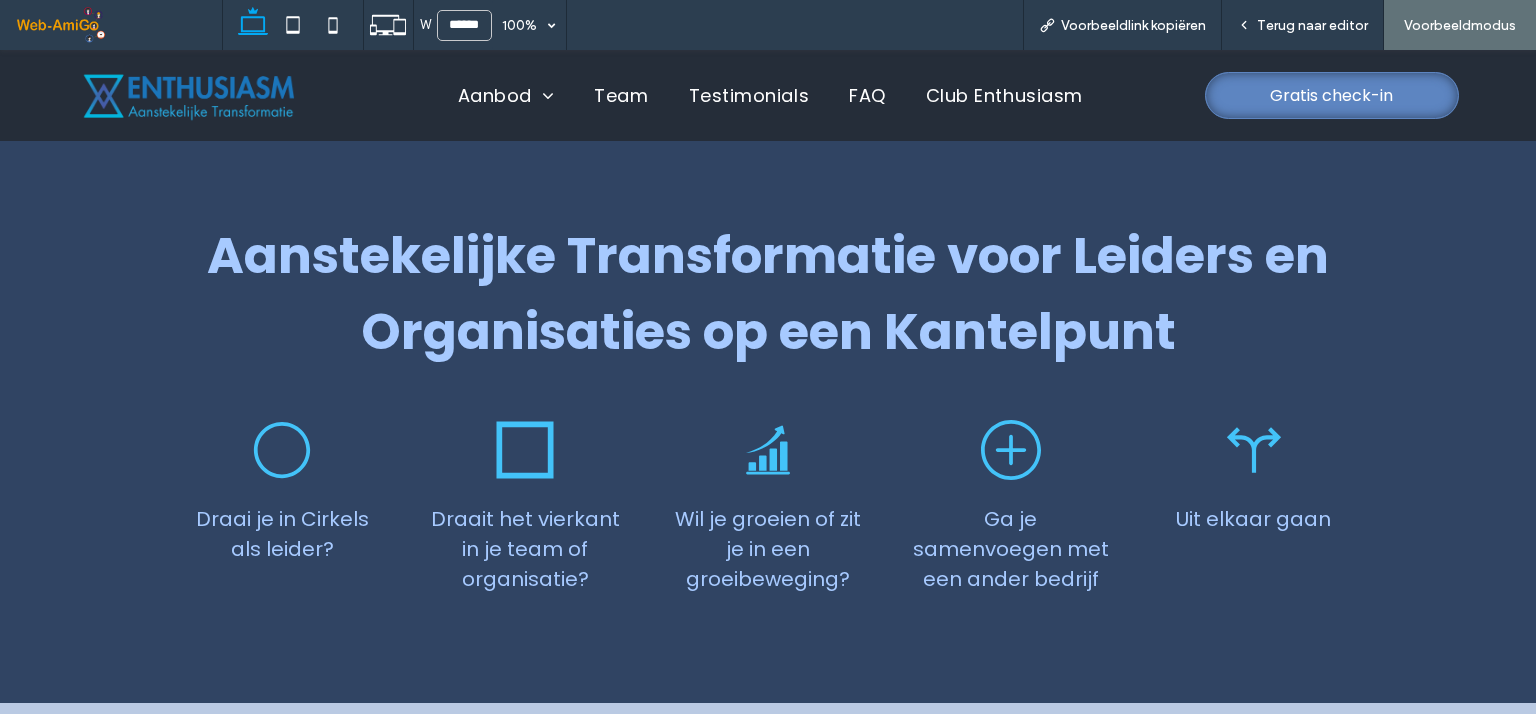 scroll, scrollTop: 0, scrollLeft: 0, axis: both 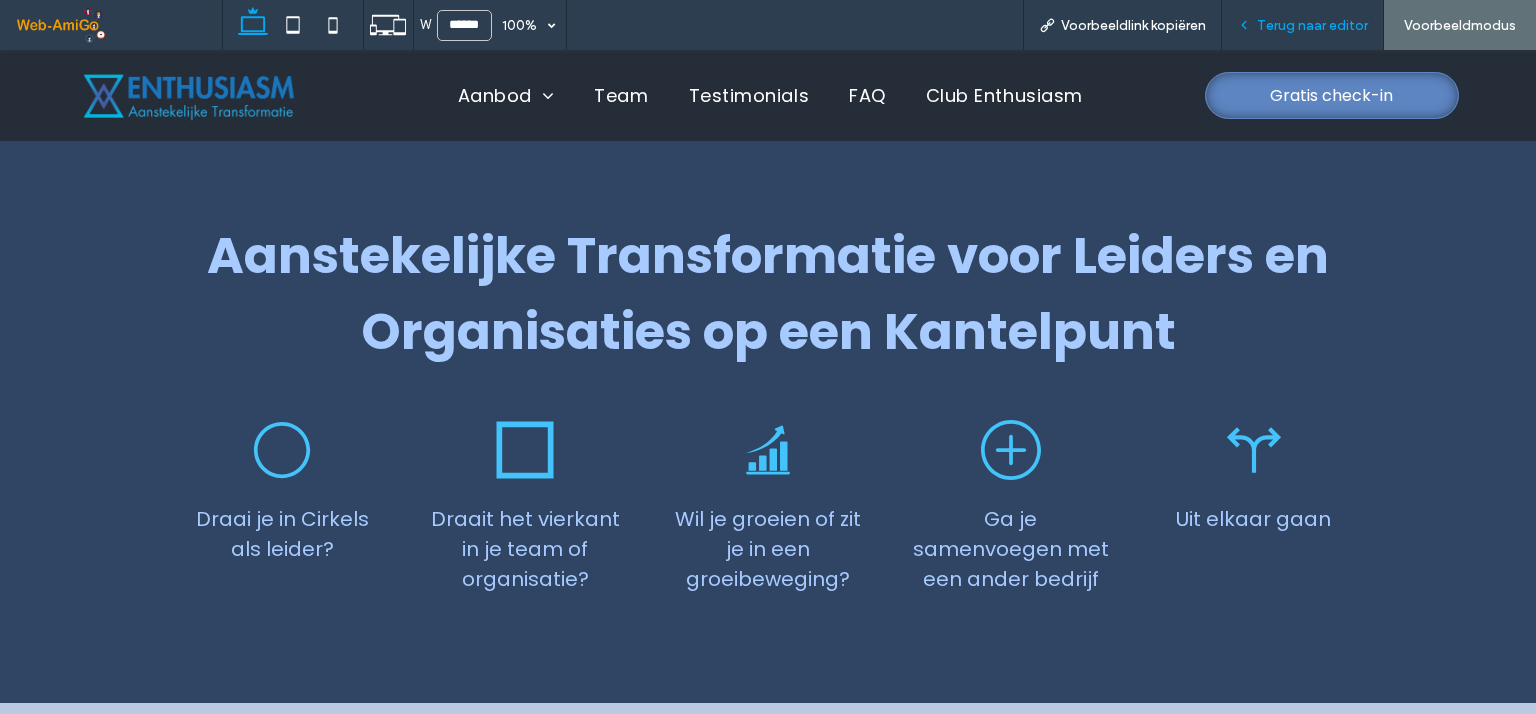 click on "Terug naar editor" at bounding box center [1312, 25] 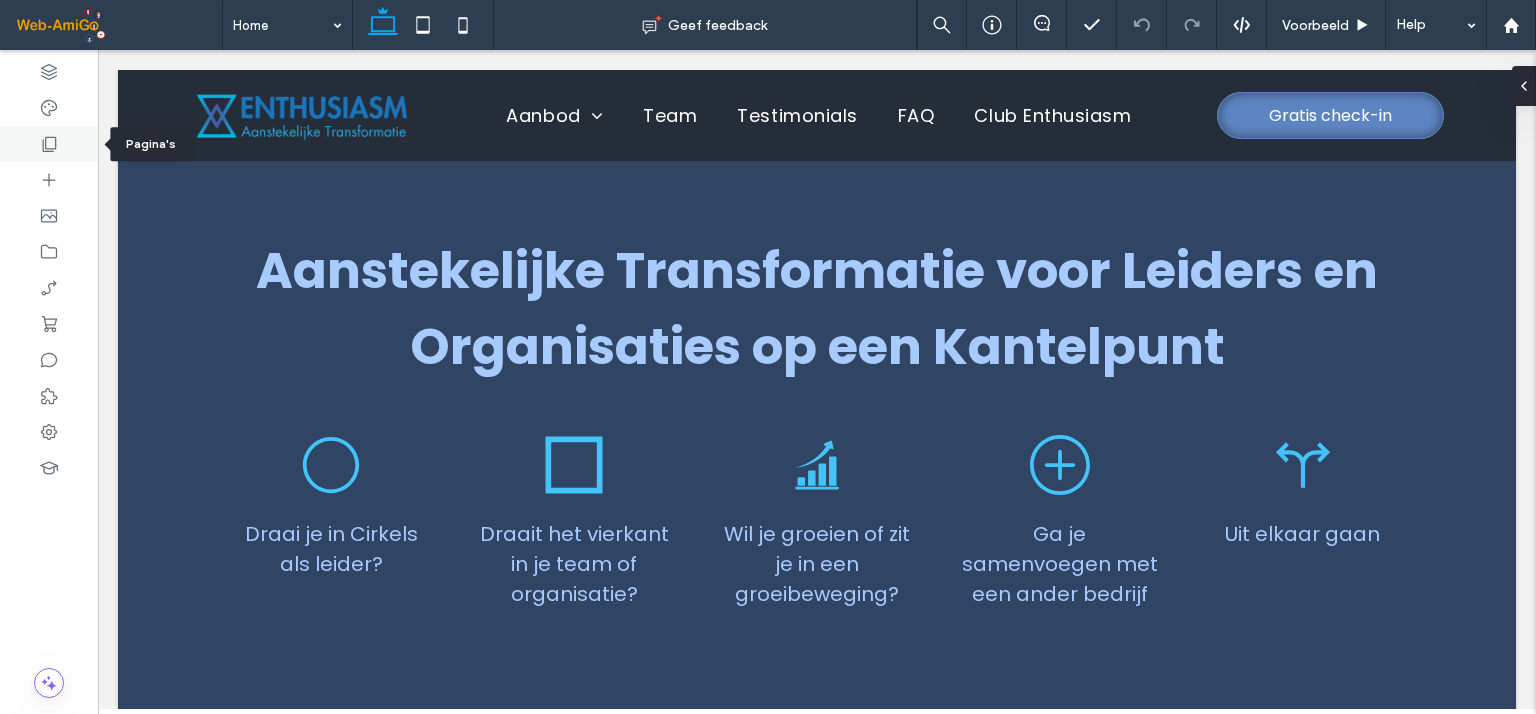 click 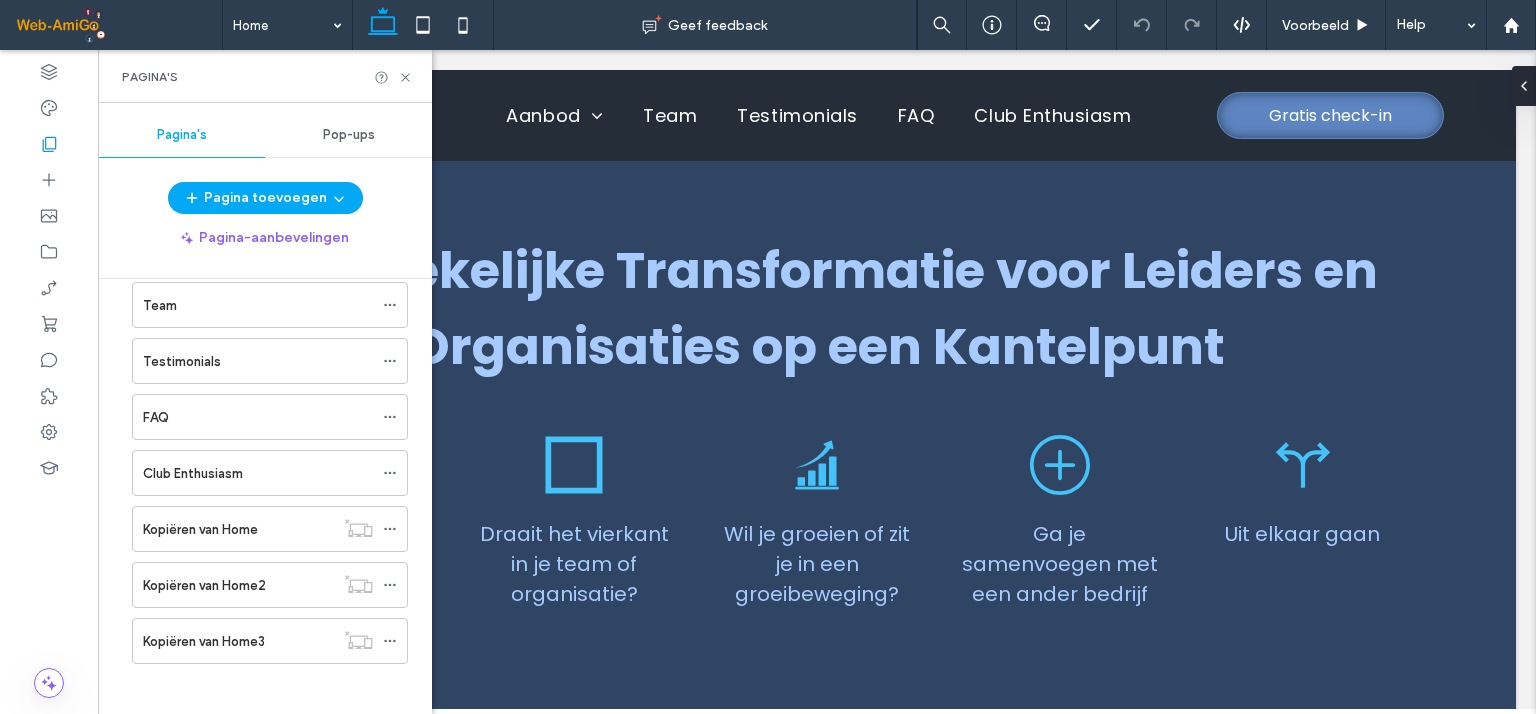 scroll, scrollTop: 148, scrollLeft: 0, axis: vertical 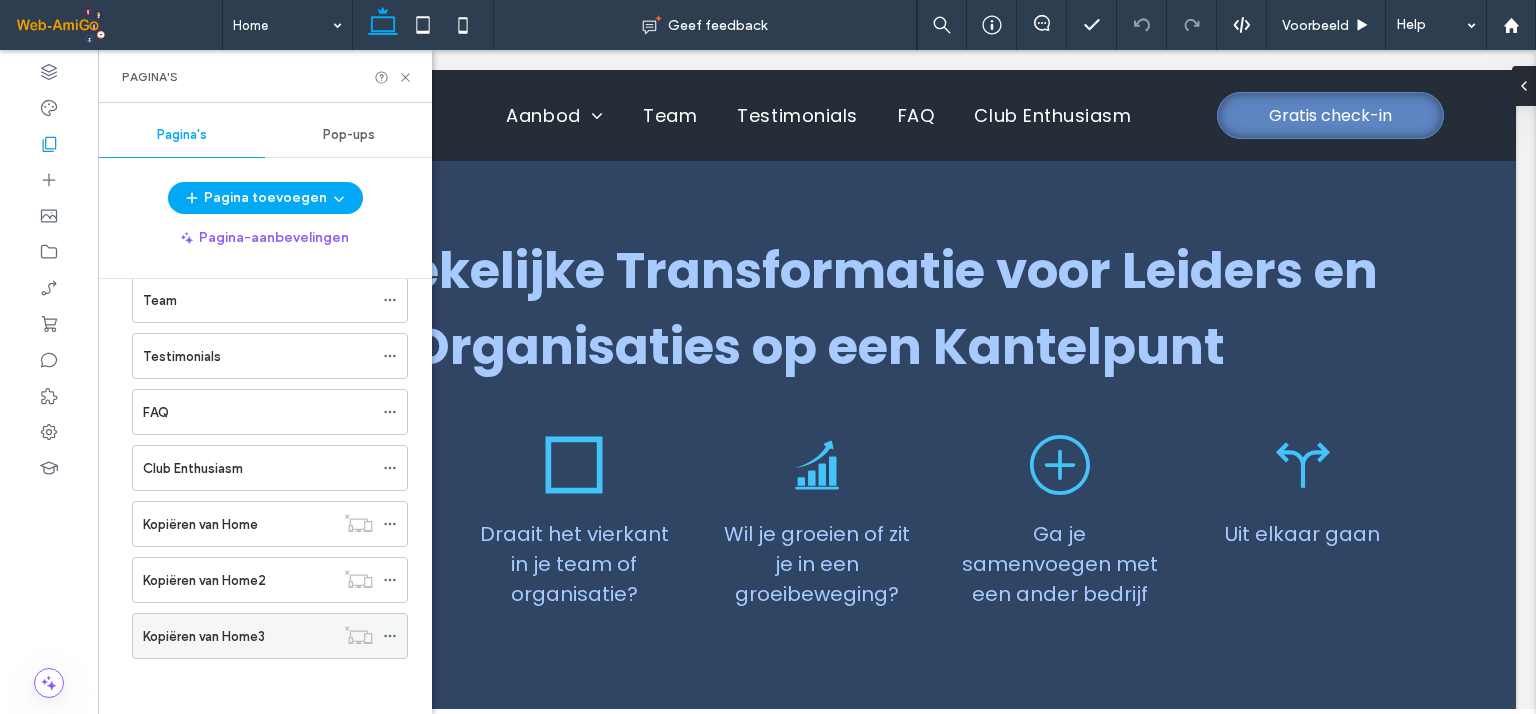 click on "Kopiëren van Home3" at bounding box center (238, 636) 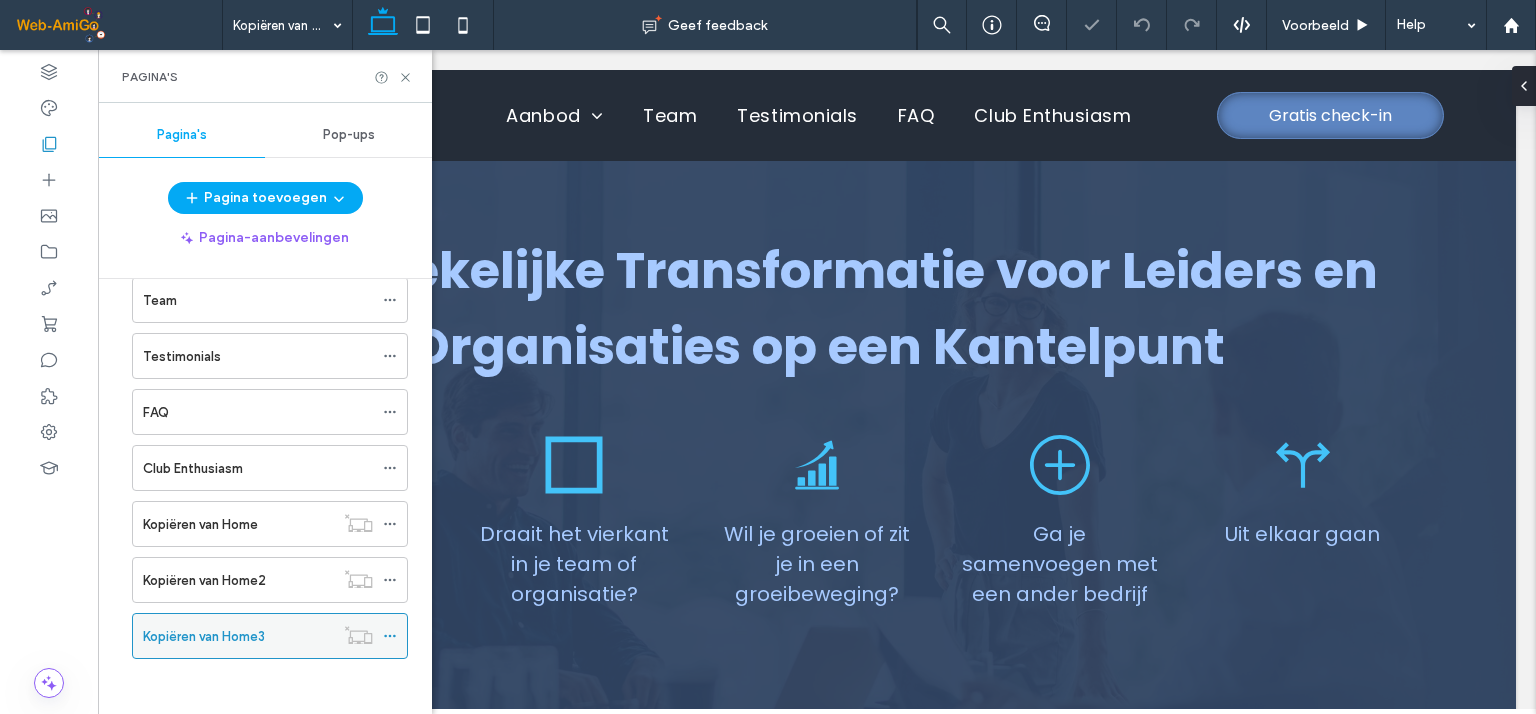scroll, scrollTop: 0, scrollLeft: 0, axis: both 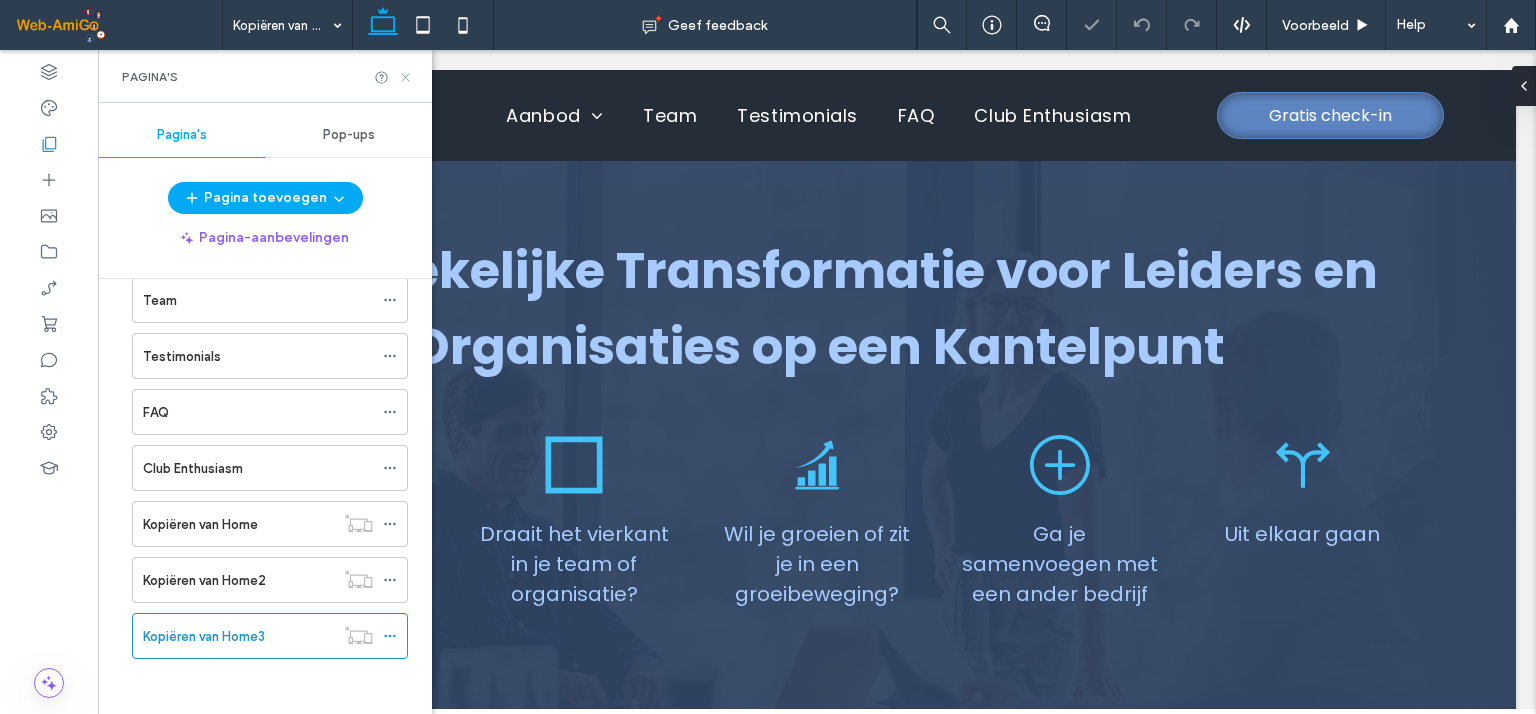 click 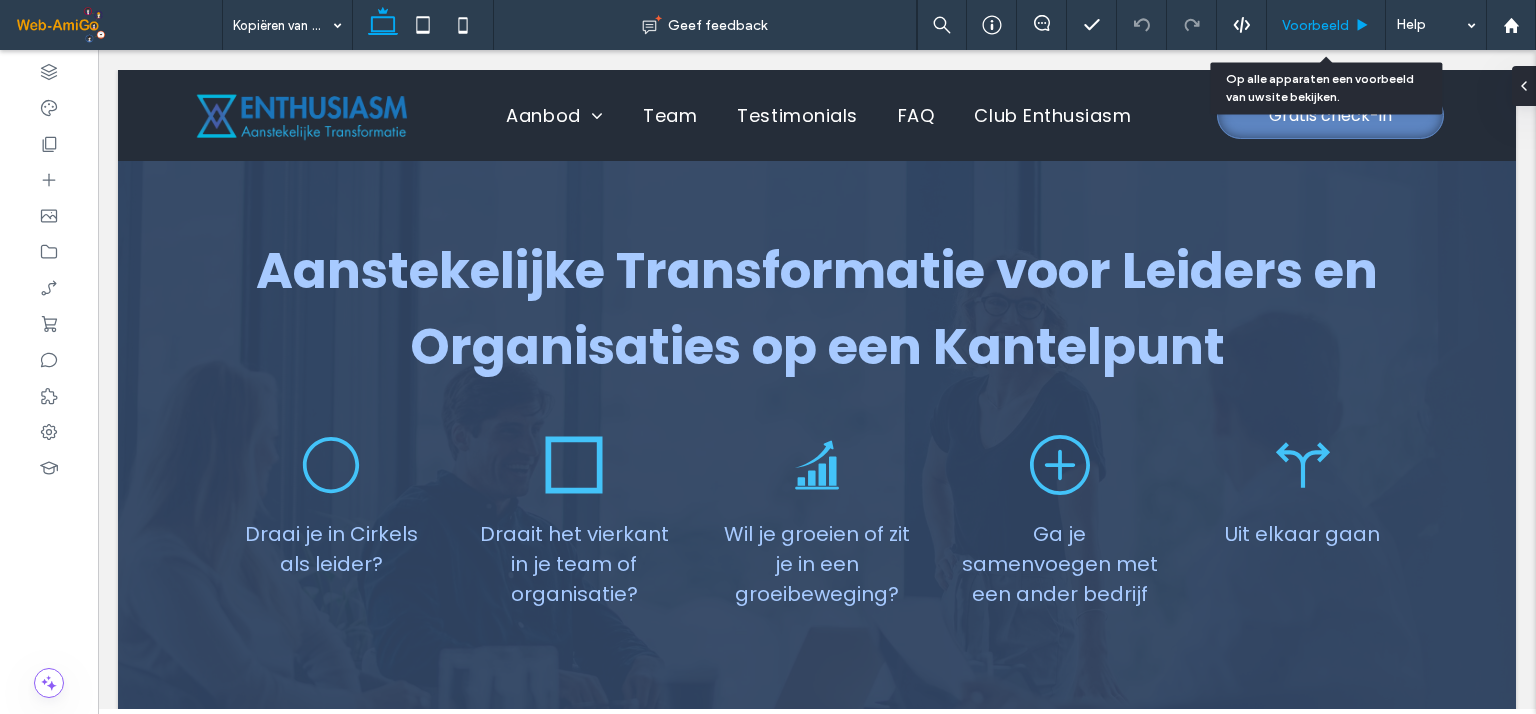 click on "Voorbeeld" at bounding box center (1315, 25) 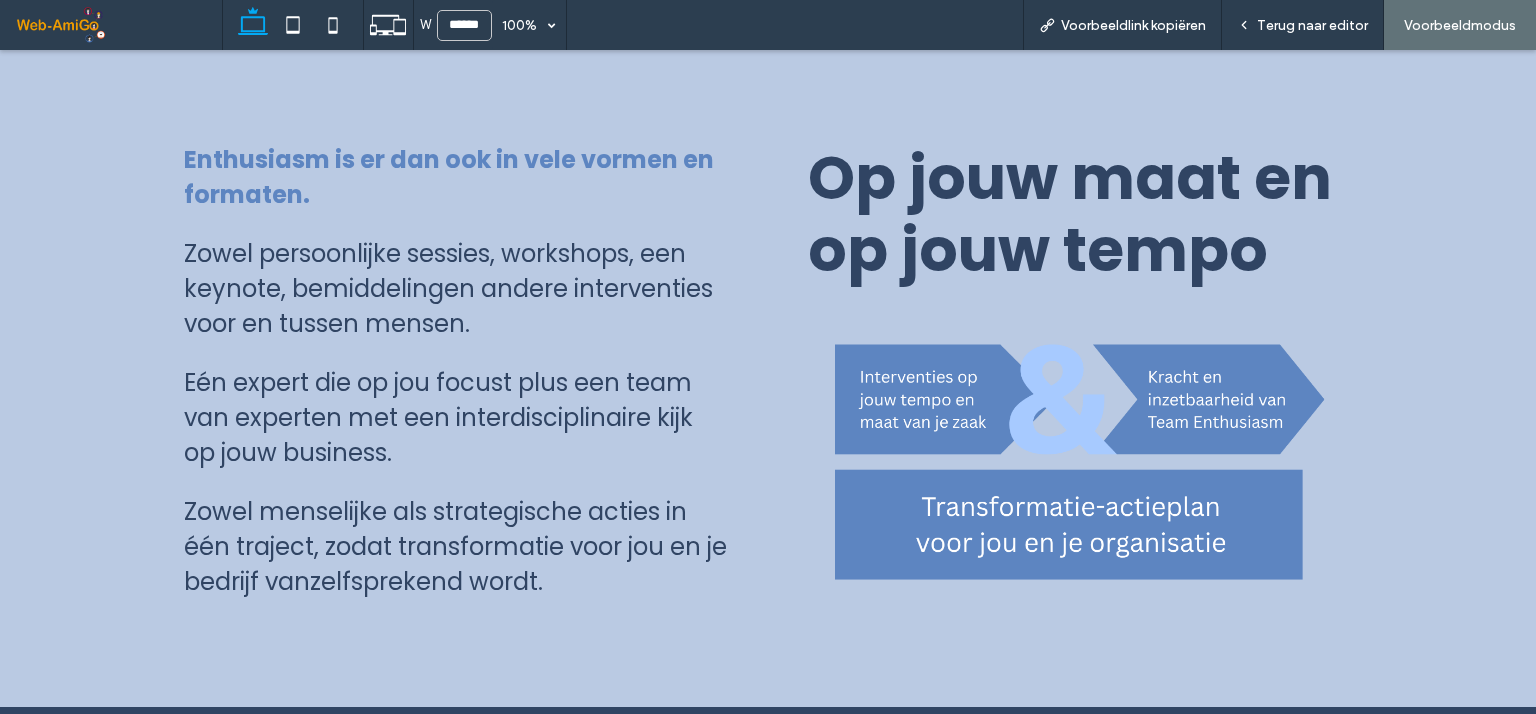 scroll, scrollTop: 3676, scrollLeft: 0, axis: vertical 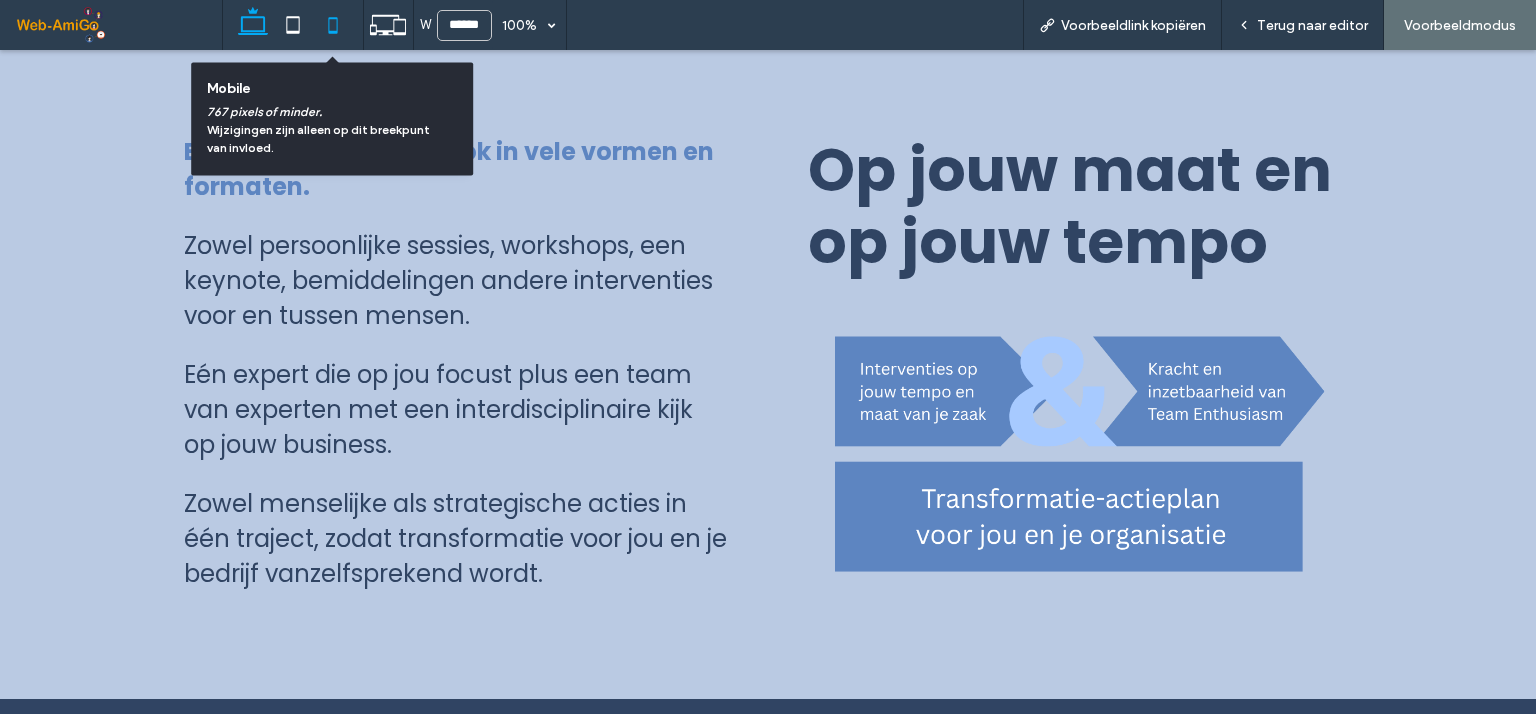 click 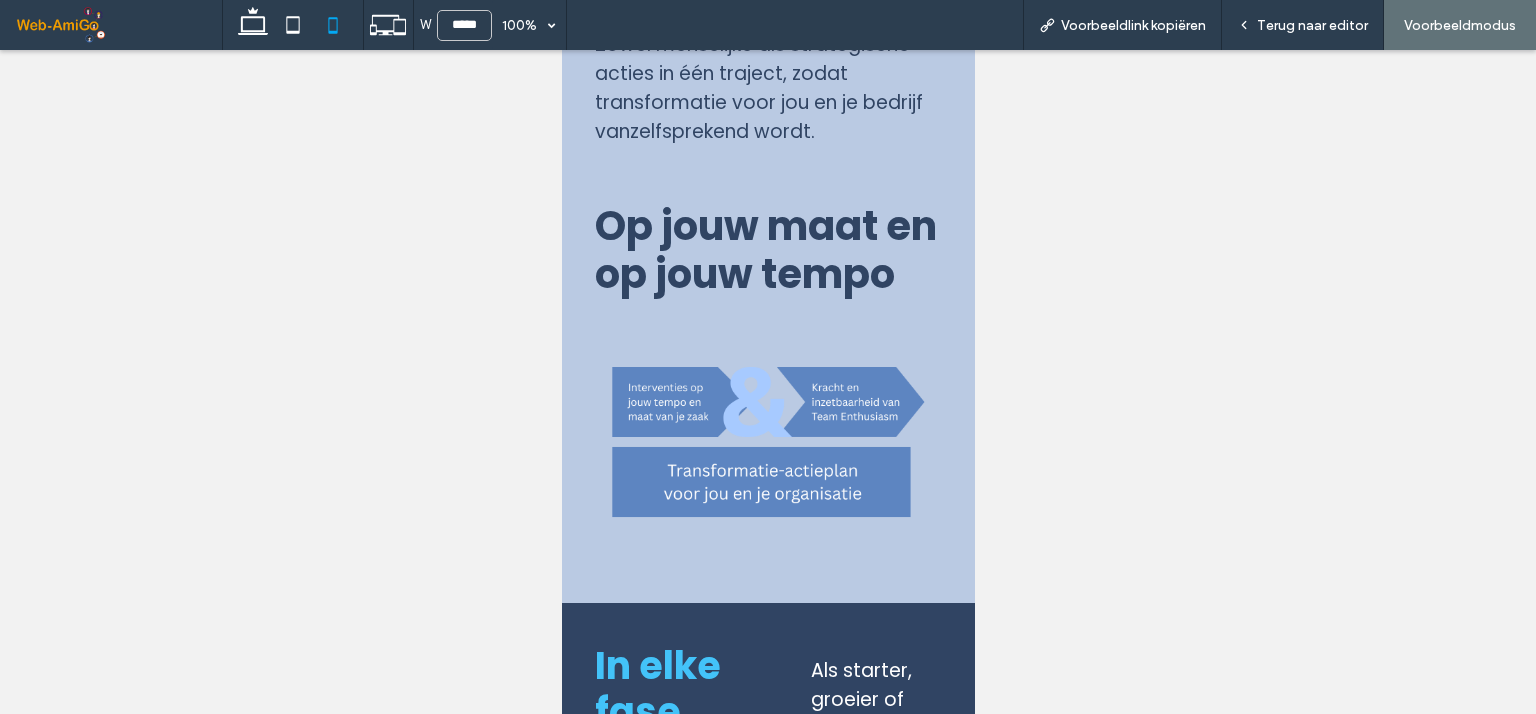 scroll, scrollTop: 5986, scrollLeft: 0, axis: vertical 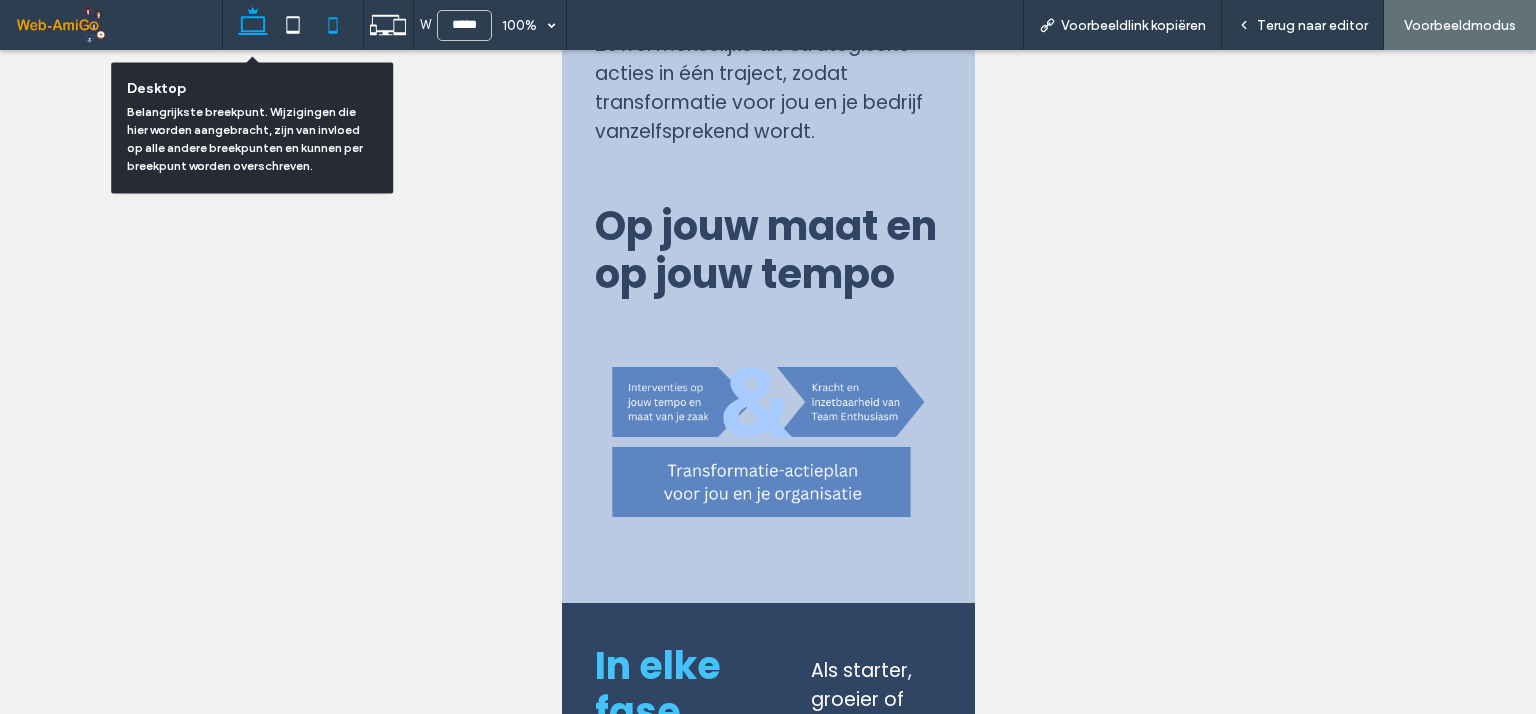 click 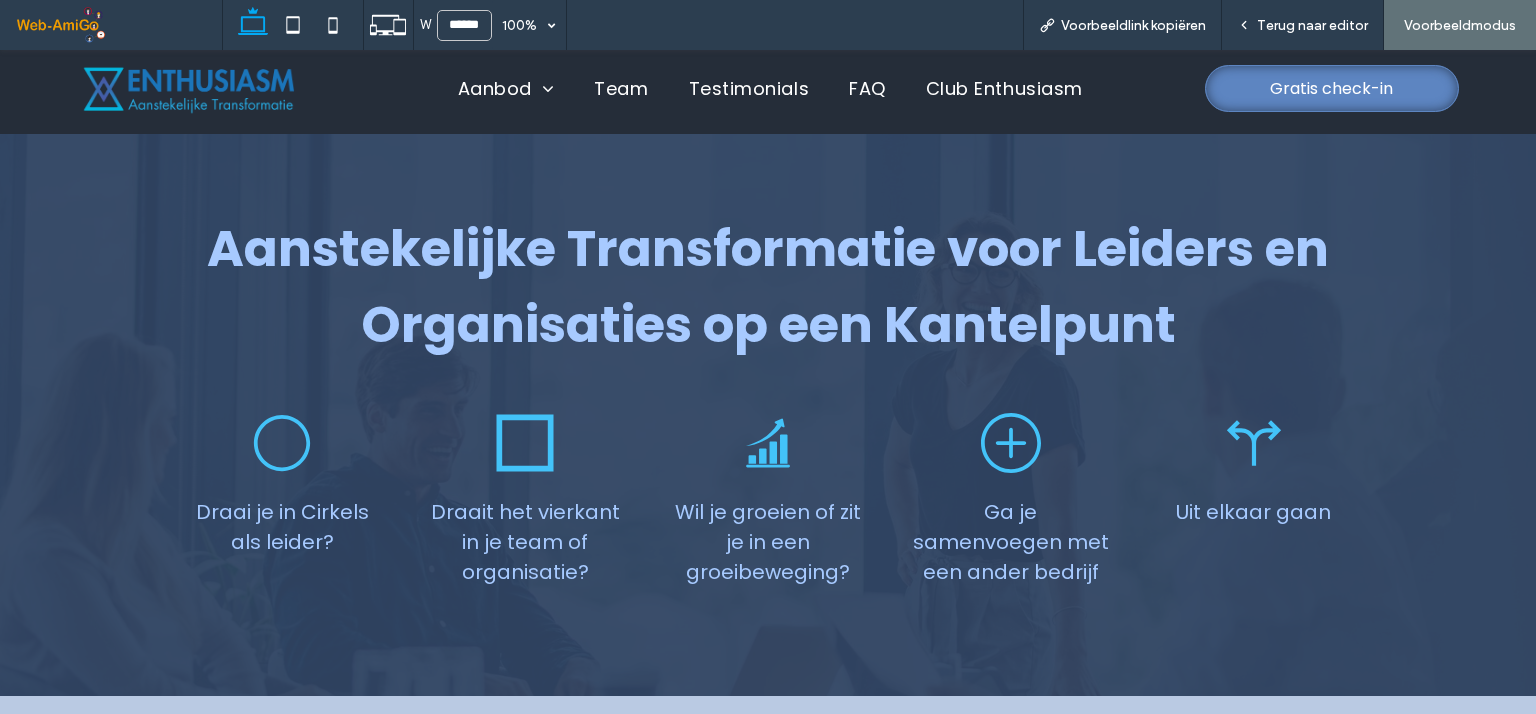 scroll, scrollTop: 0, scrollLeft: 0, axis: both 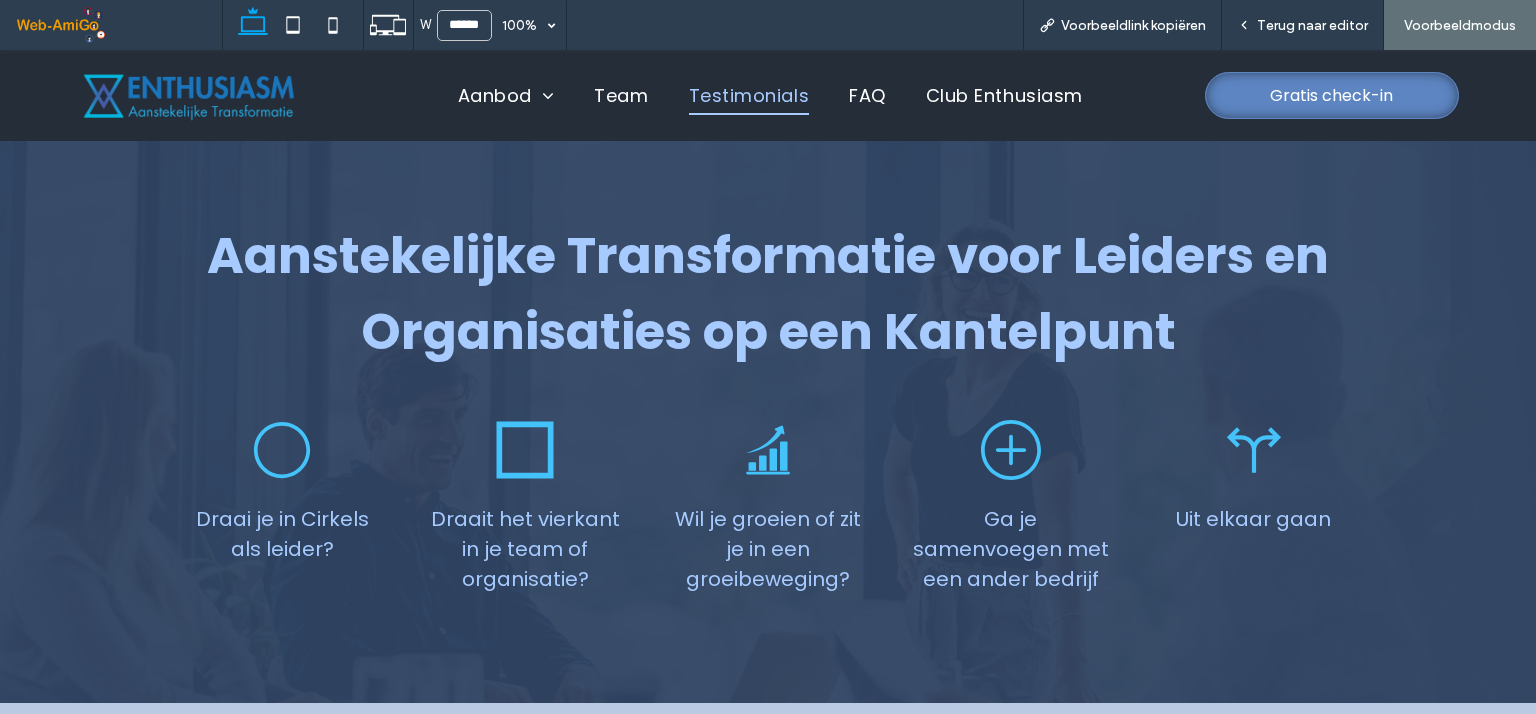 click on "Testimonials" at bounding box center (749, 95) 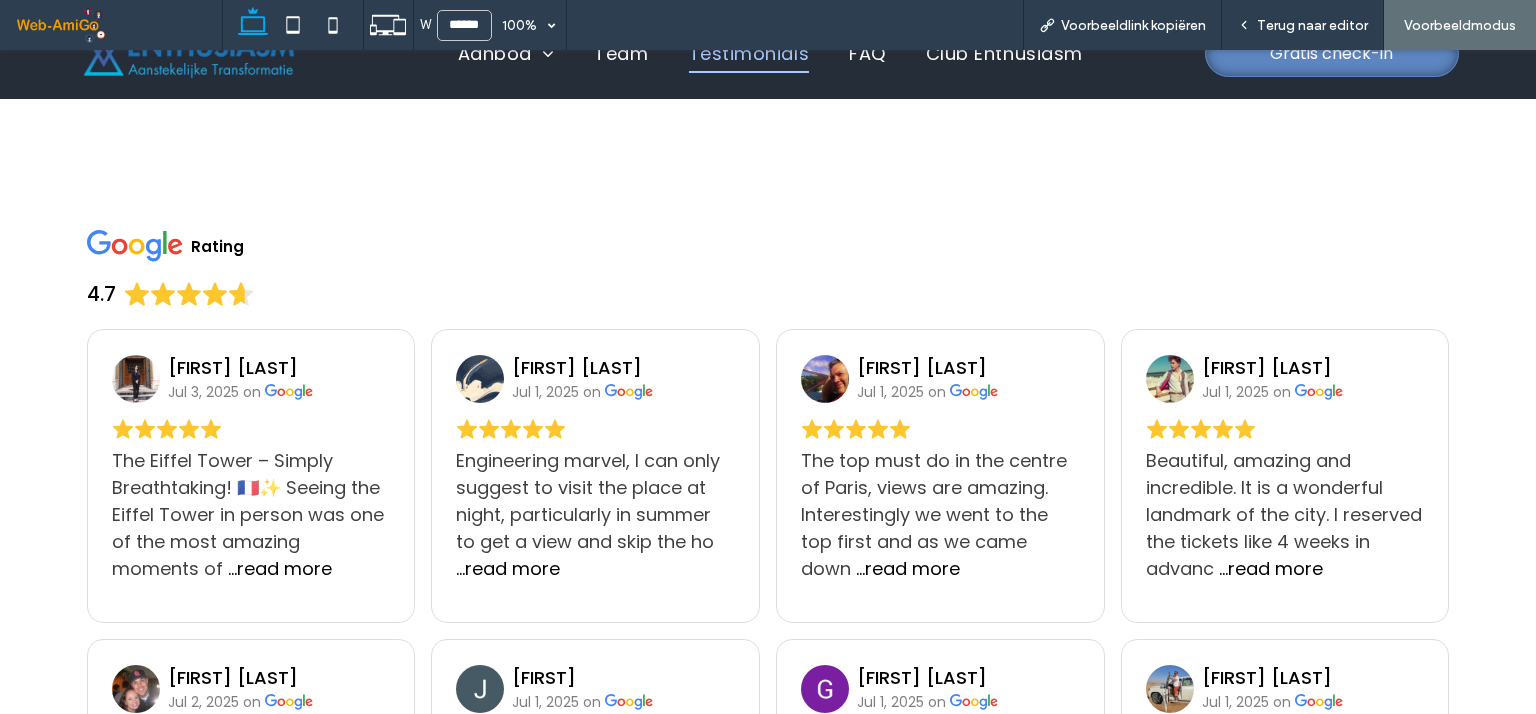 scroll, scrollTop: 0, scrollLeft: 0, axis: both 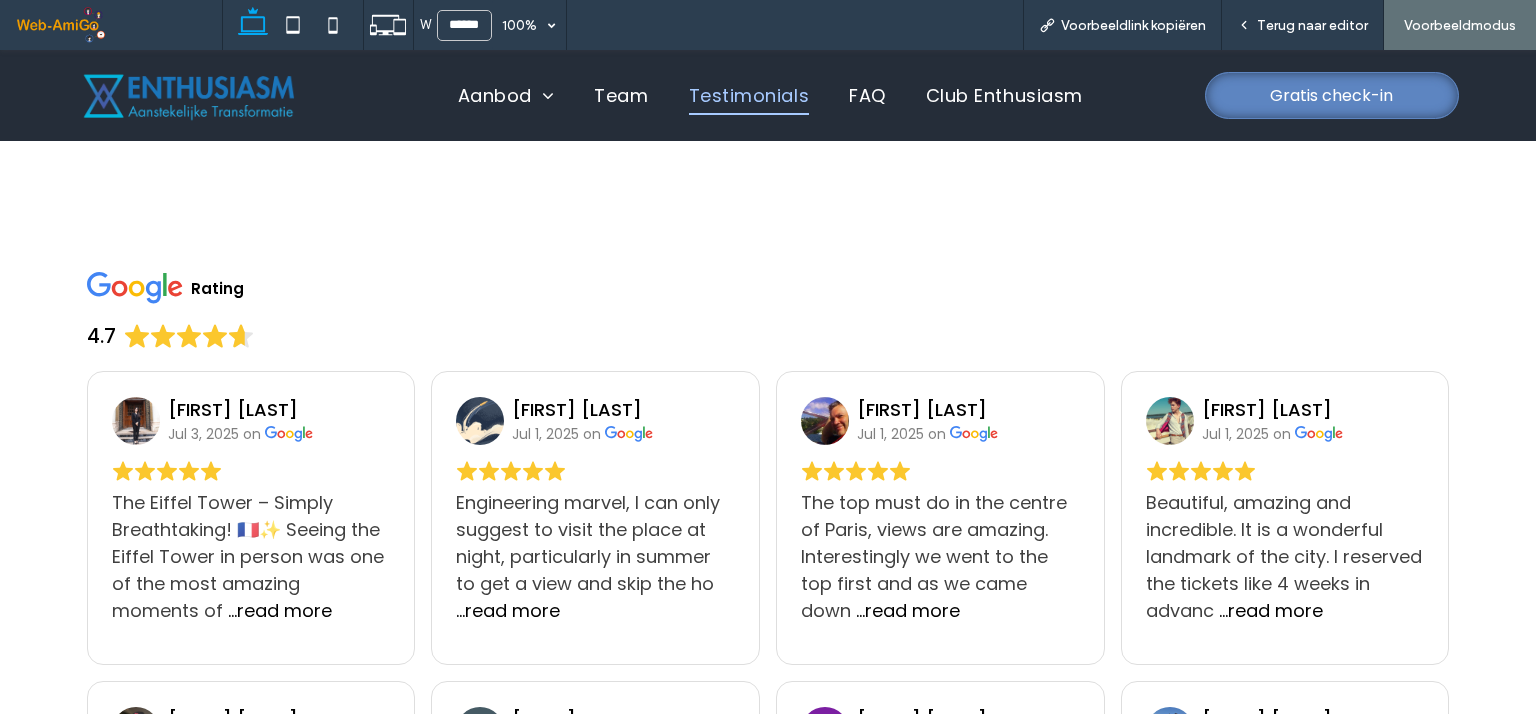 click at bounding box center [191, 95] 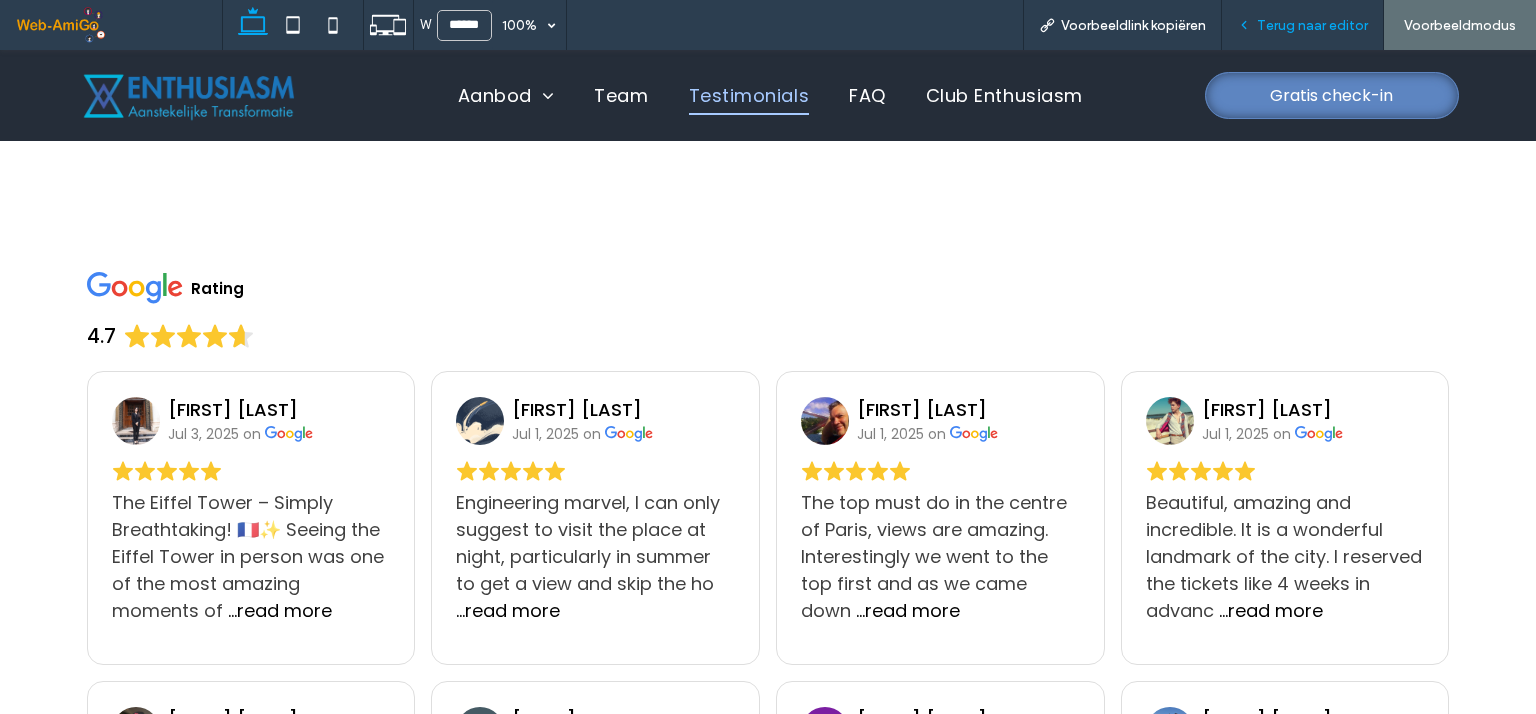 click on "Terug naar editor" at bounding box center [1312, 25] 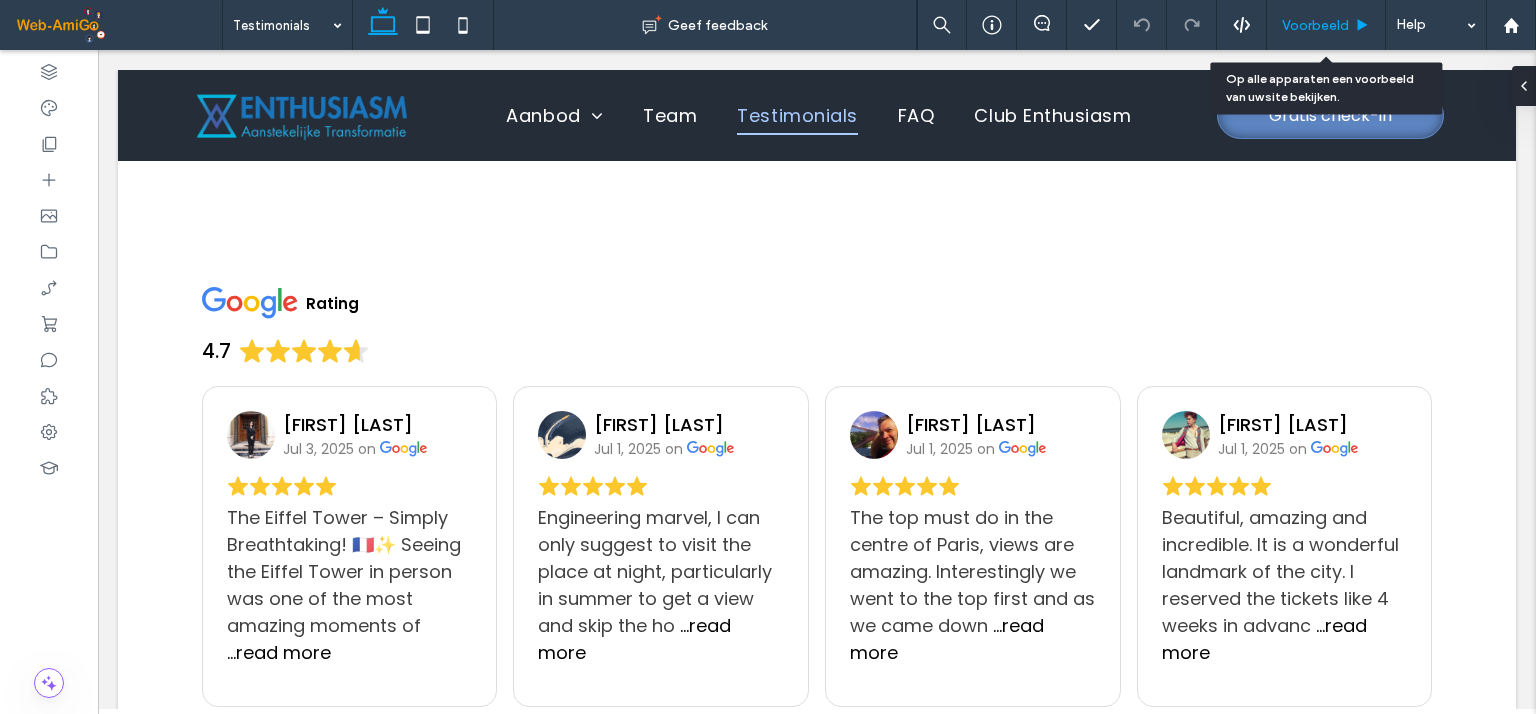 click on "Voorbeeld" at bounding box center (1315, 25) 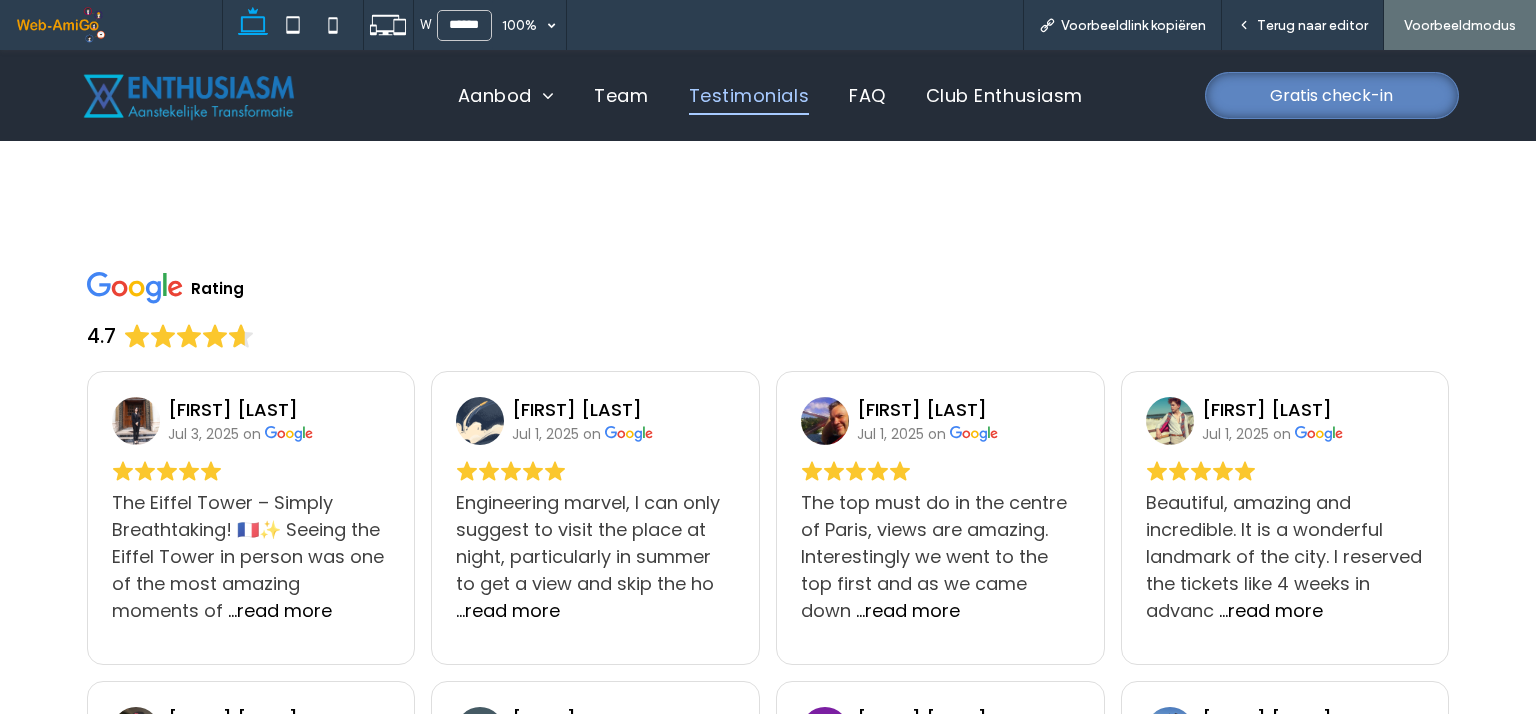 click at bounding box center (191, 95) 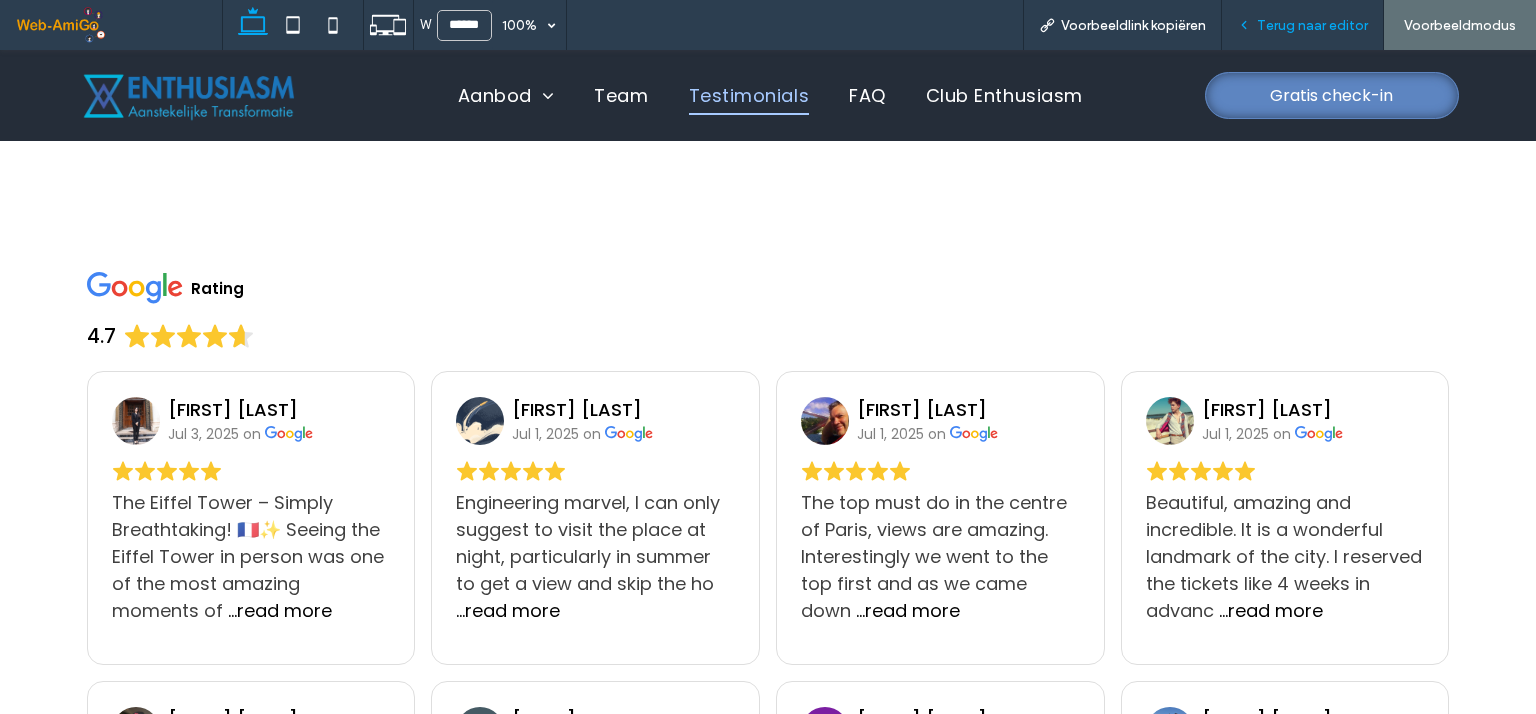 click on "Terug naar editor" at bounding box center (1312, 25) 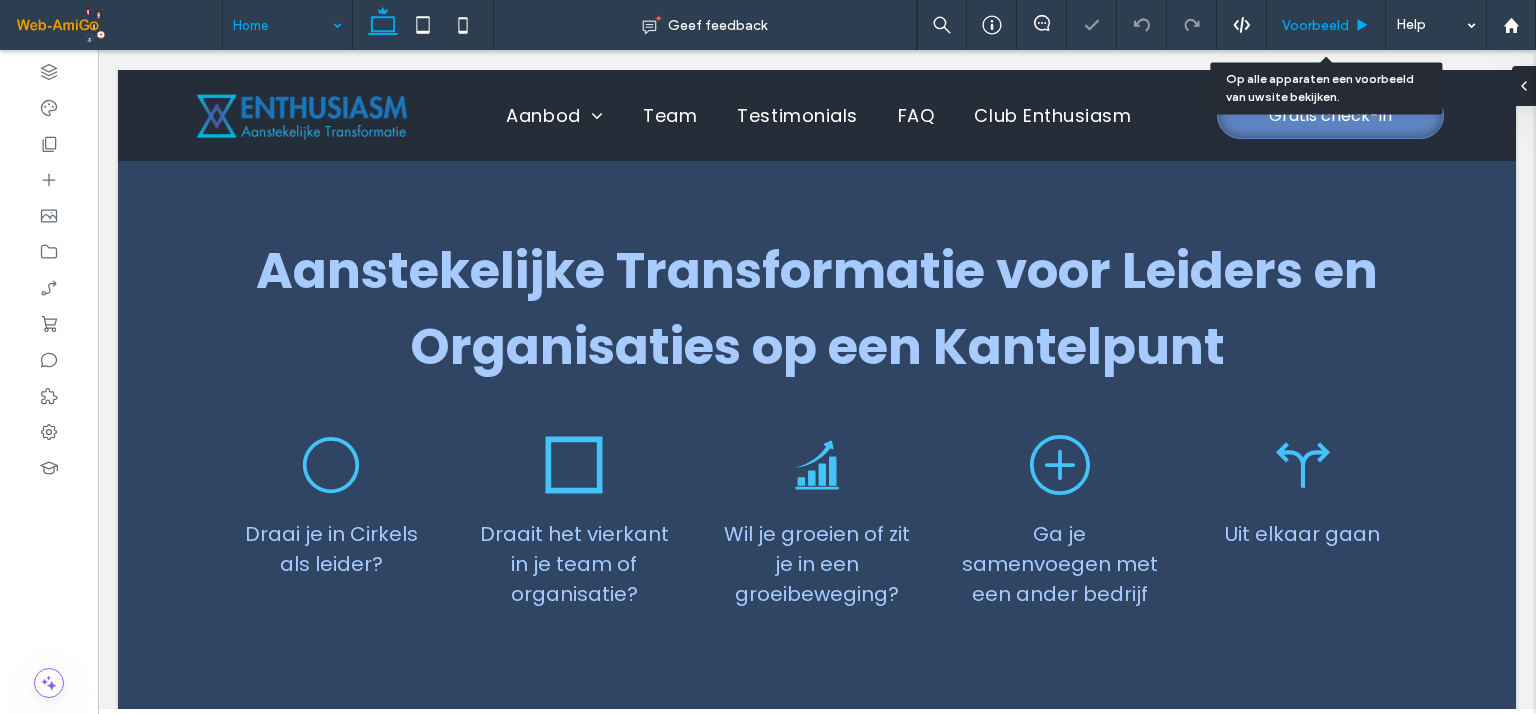 scroll, scrollTop: 0, scrollLeft: 0, axis: both 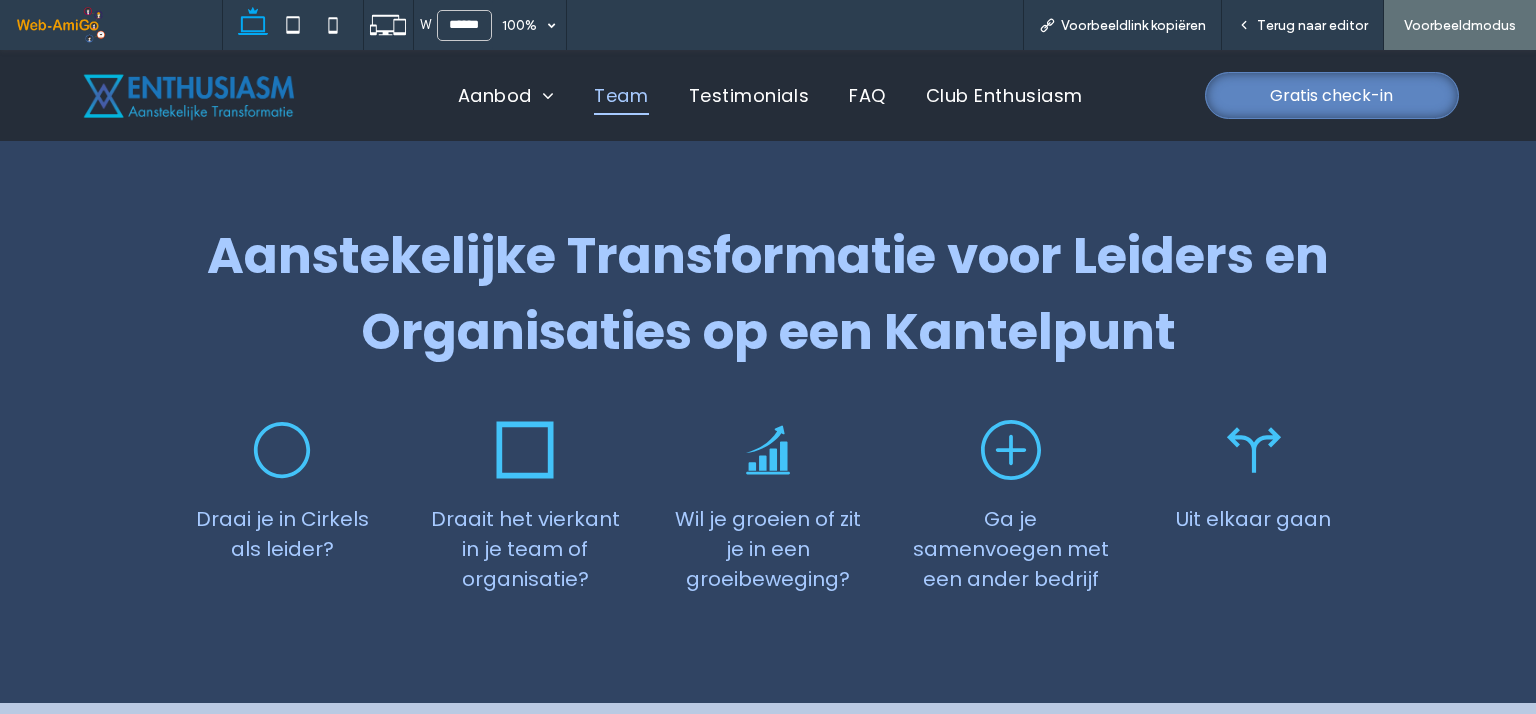 click on "Team" at bounding box center [621, 95] 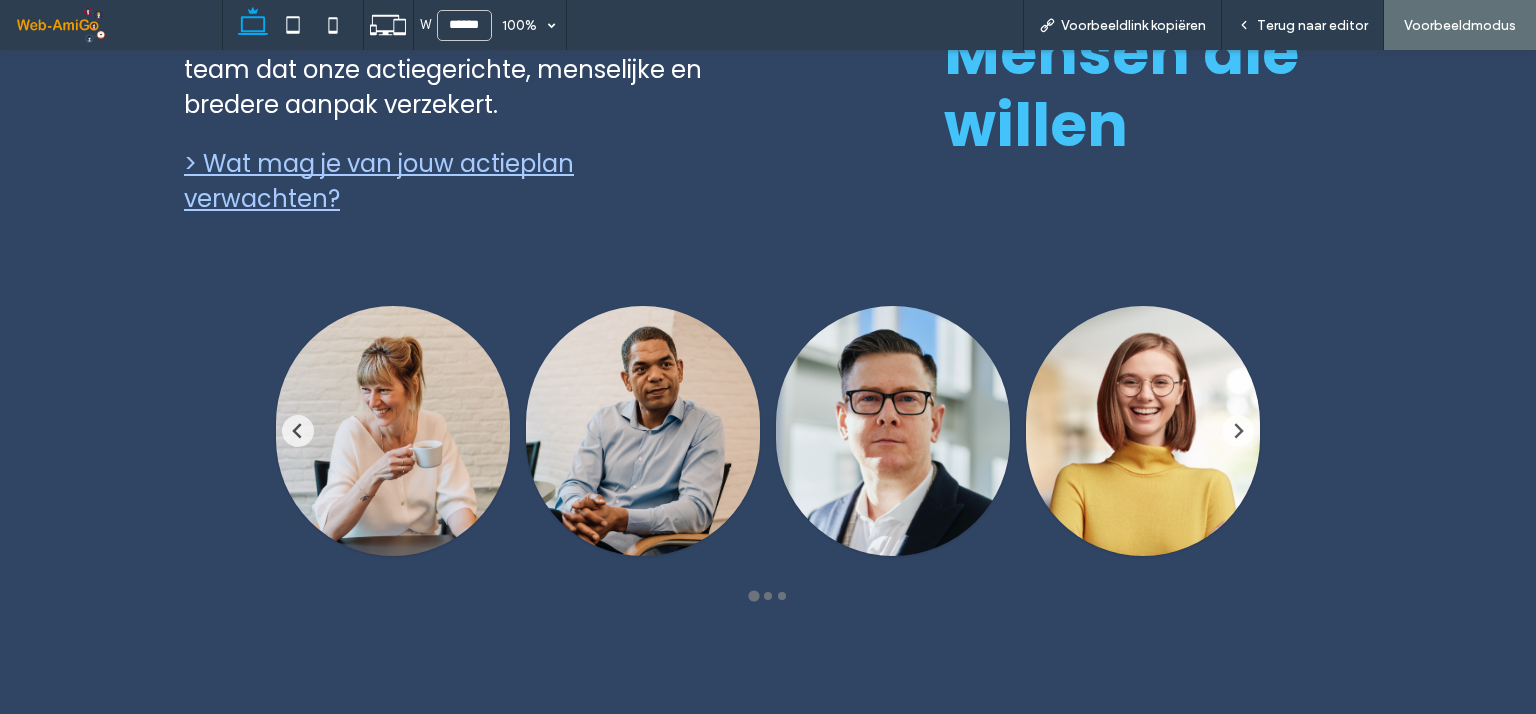 scroll, scrollTop: 235, scrollLeft: 0, axis: vertical 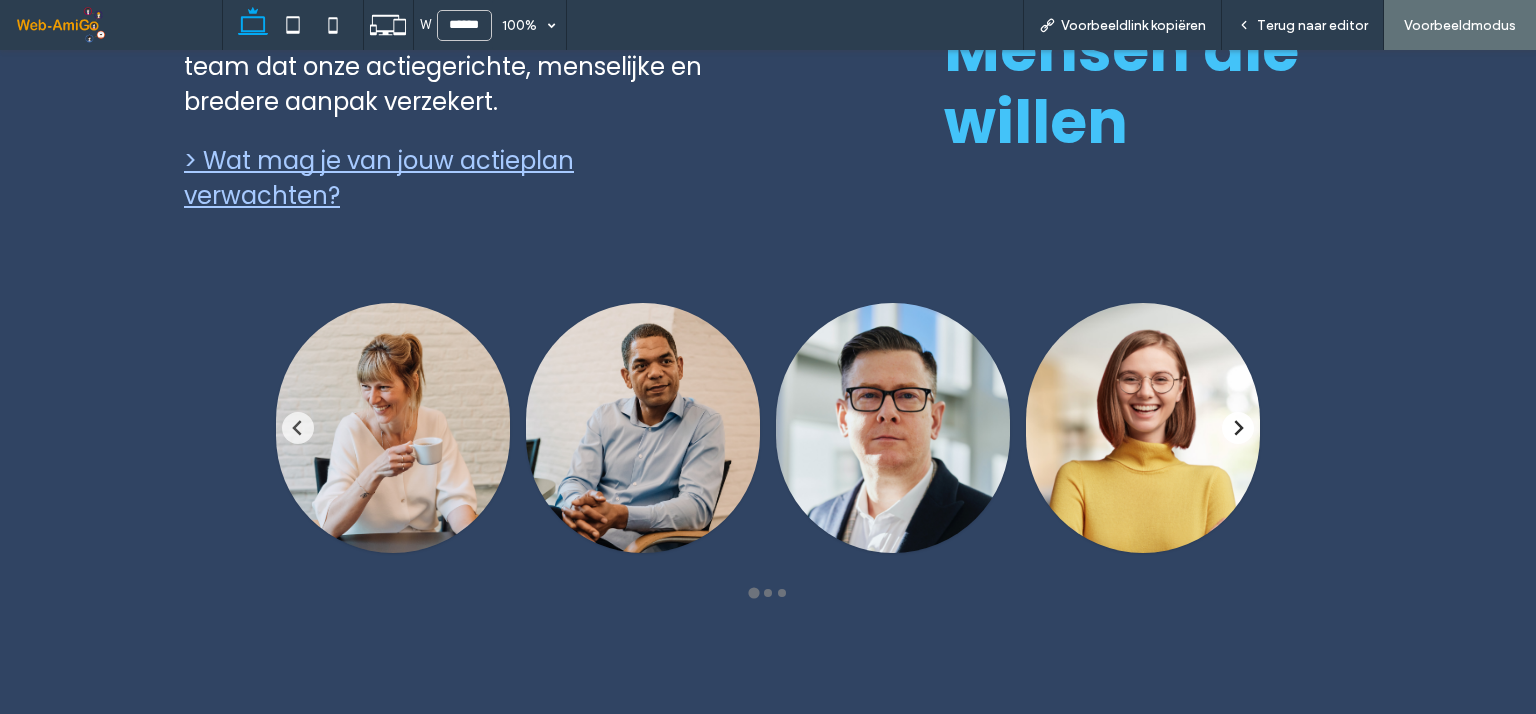 click 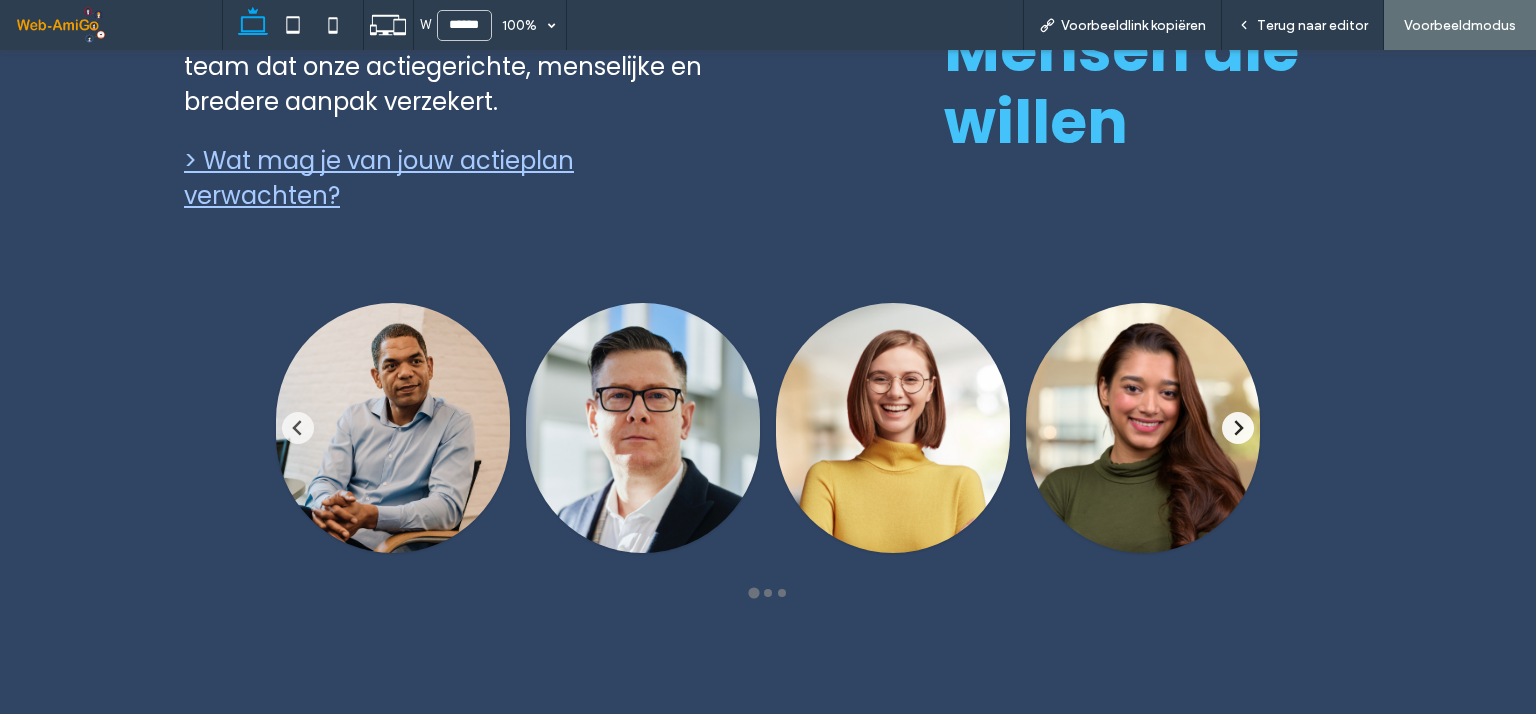 click 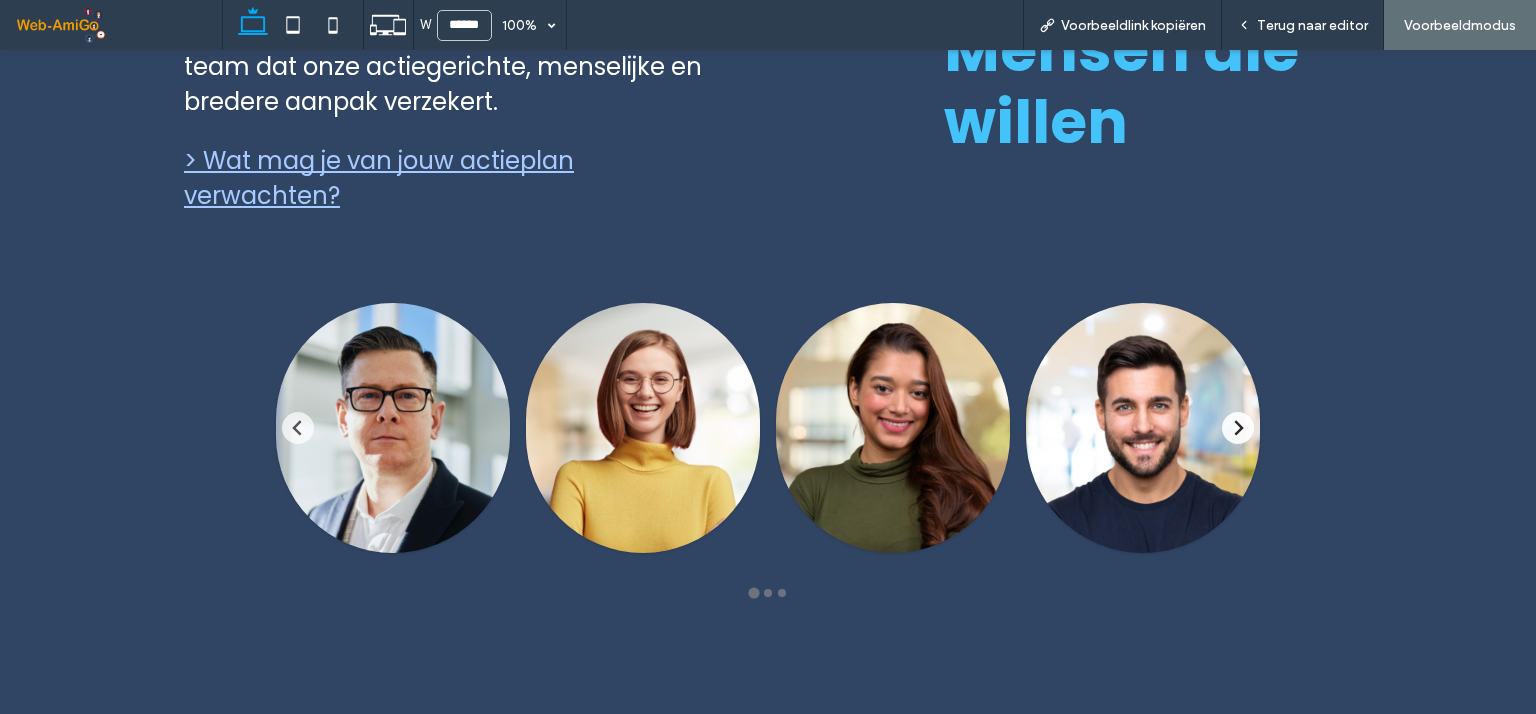 click 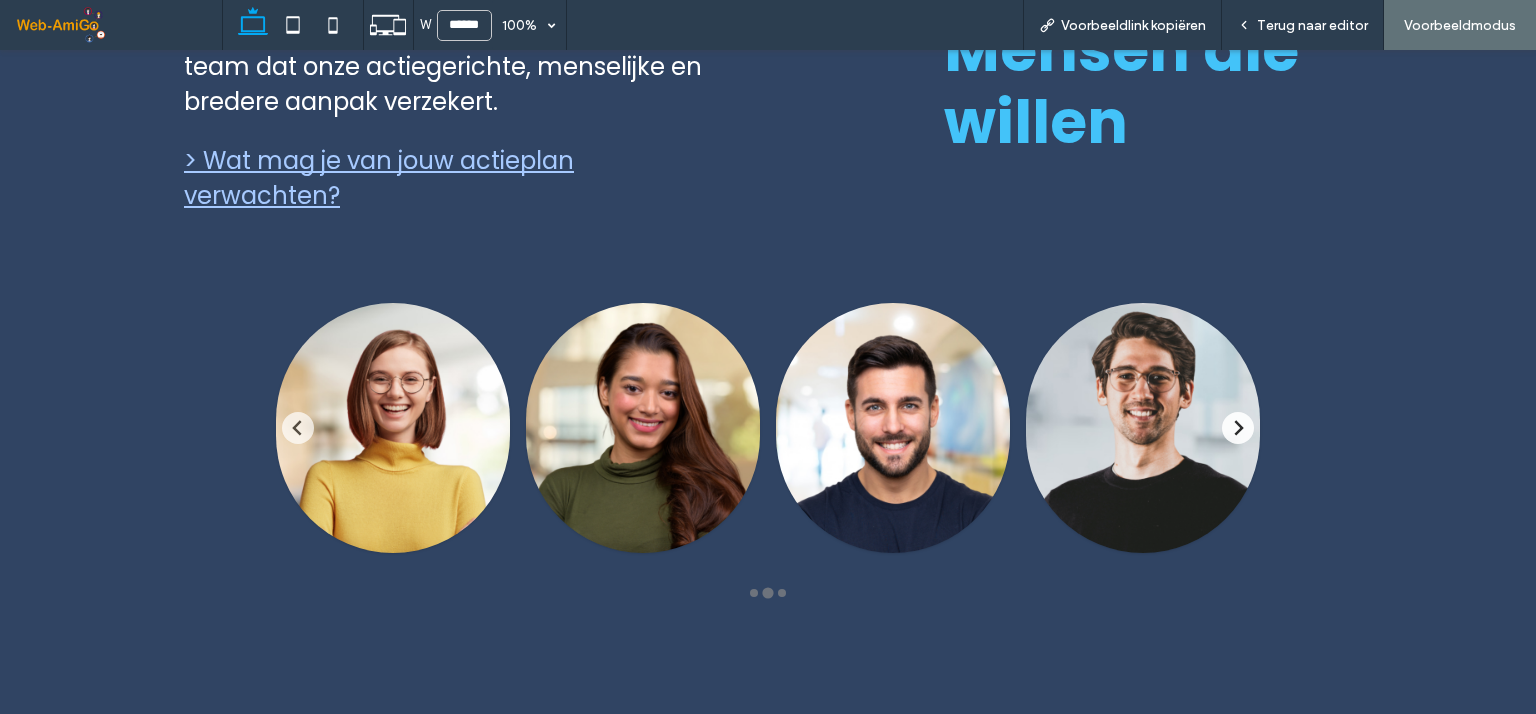 click 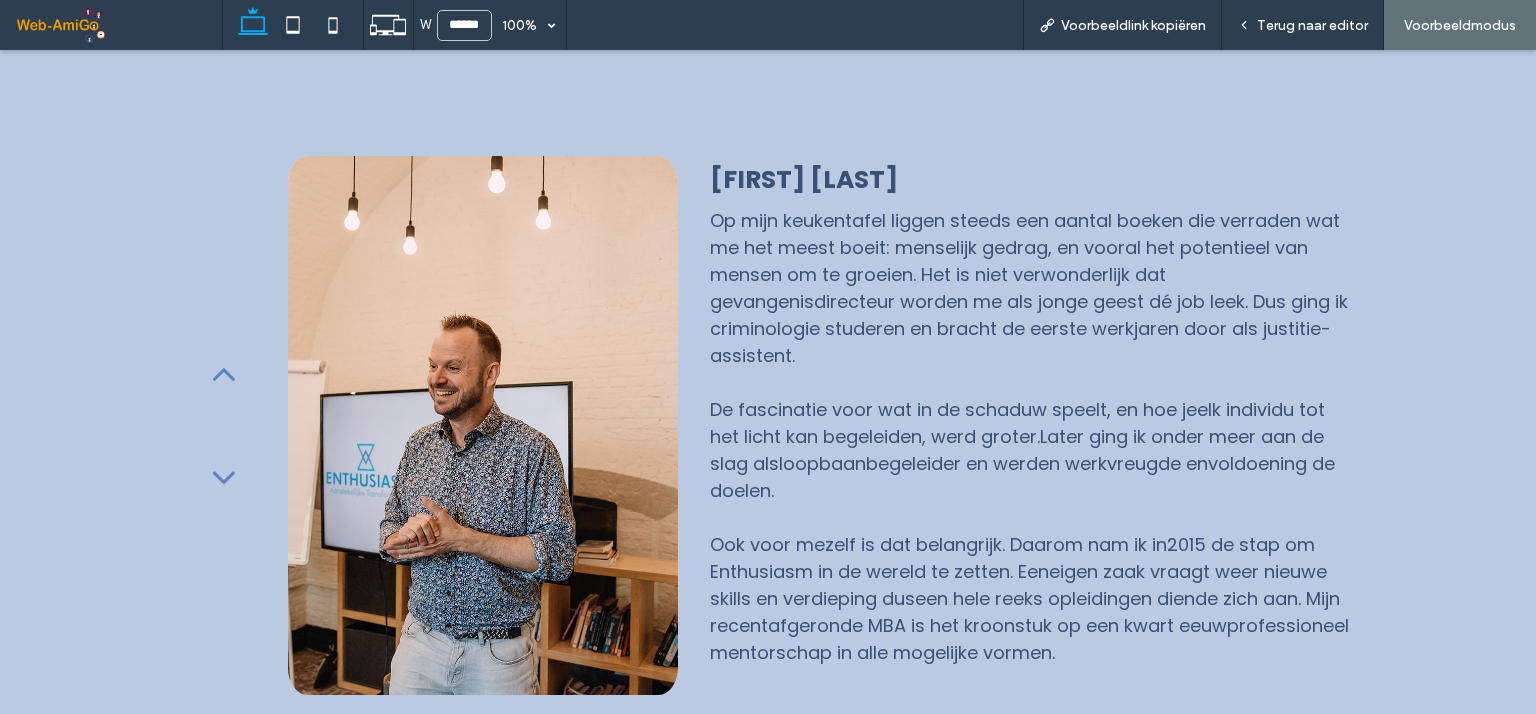 scroll, scrollTop: 930, scrollLeft: 0, axis: vertical 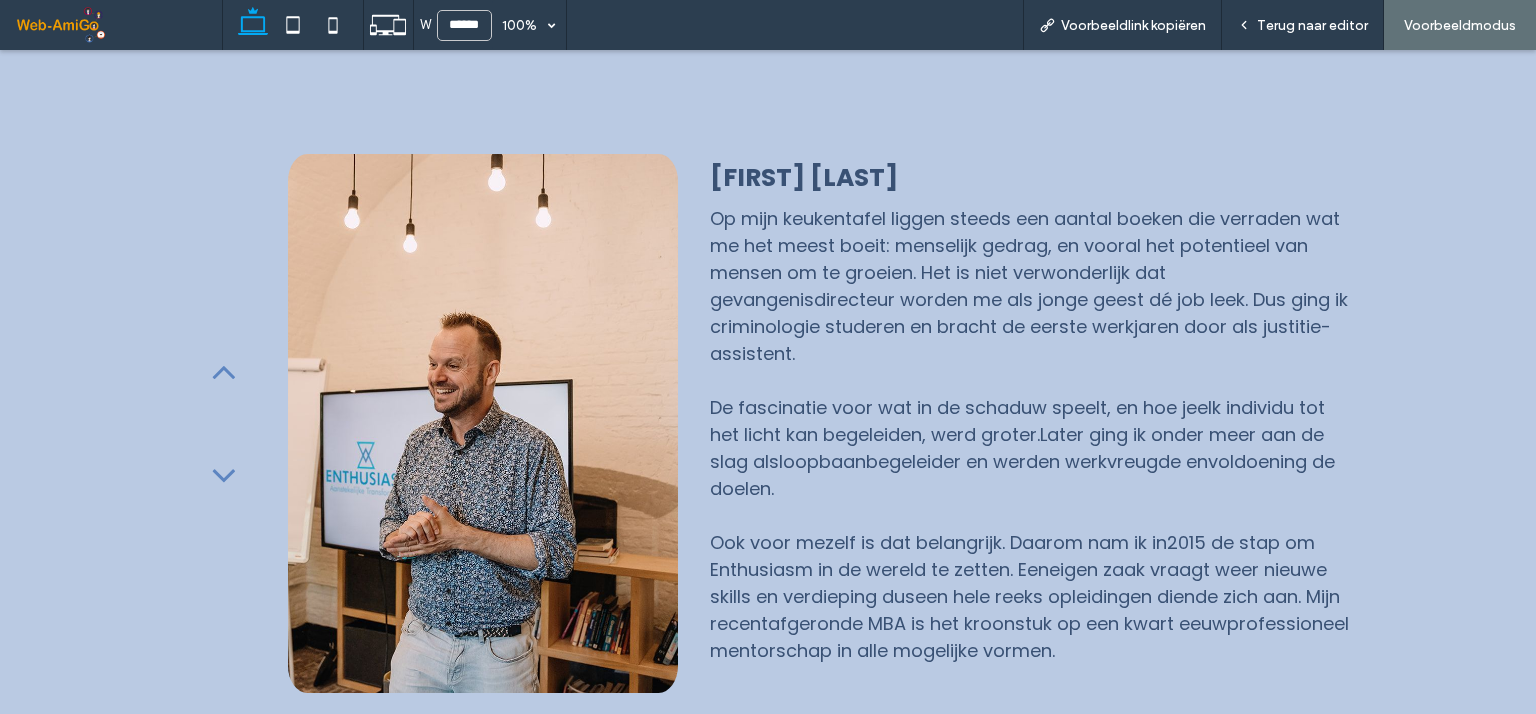 click at bounding box center (225, 372) 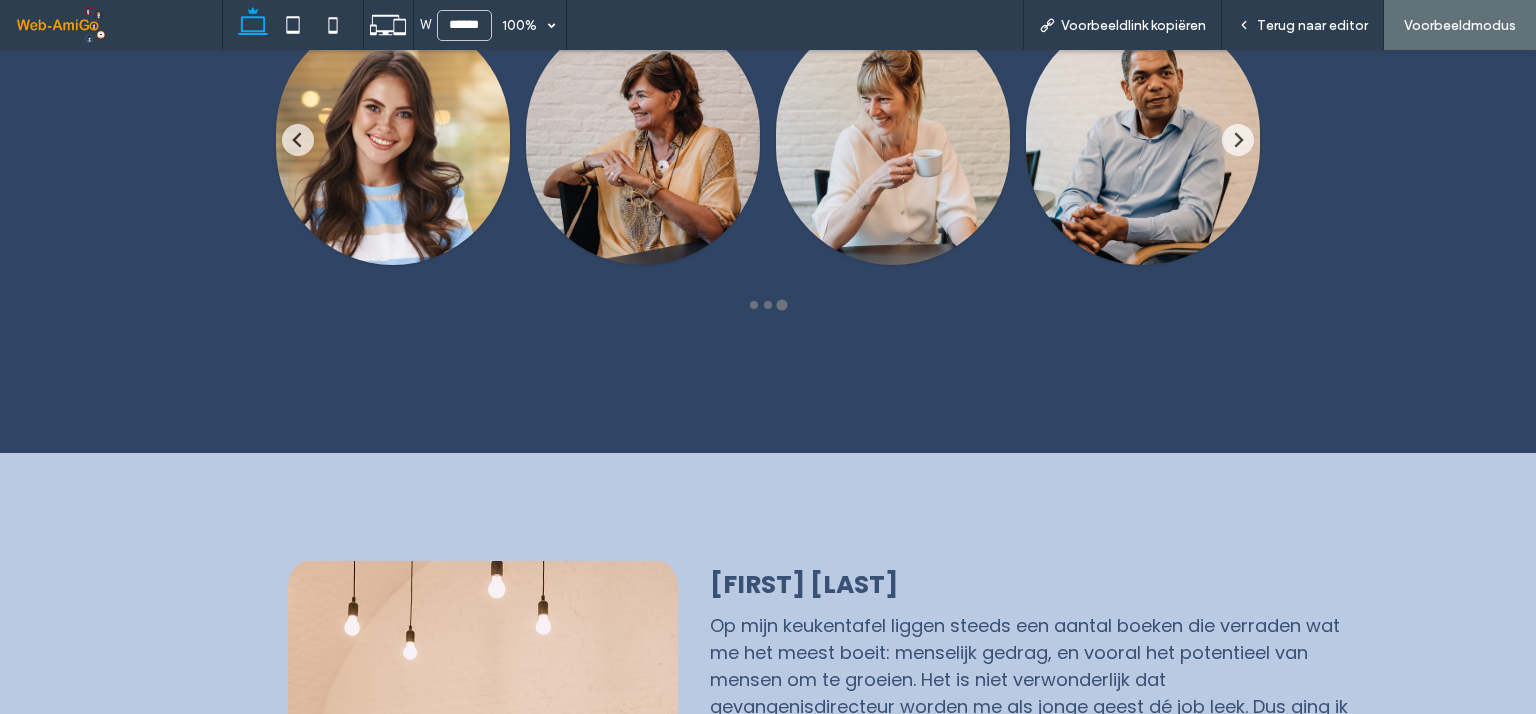 scroll, scrollTop: 524, scrollLeft: 0, axis: vertical 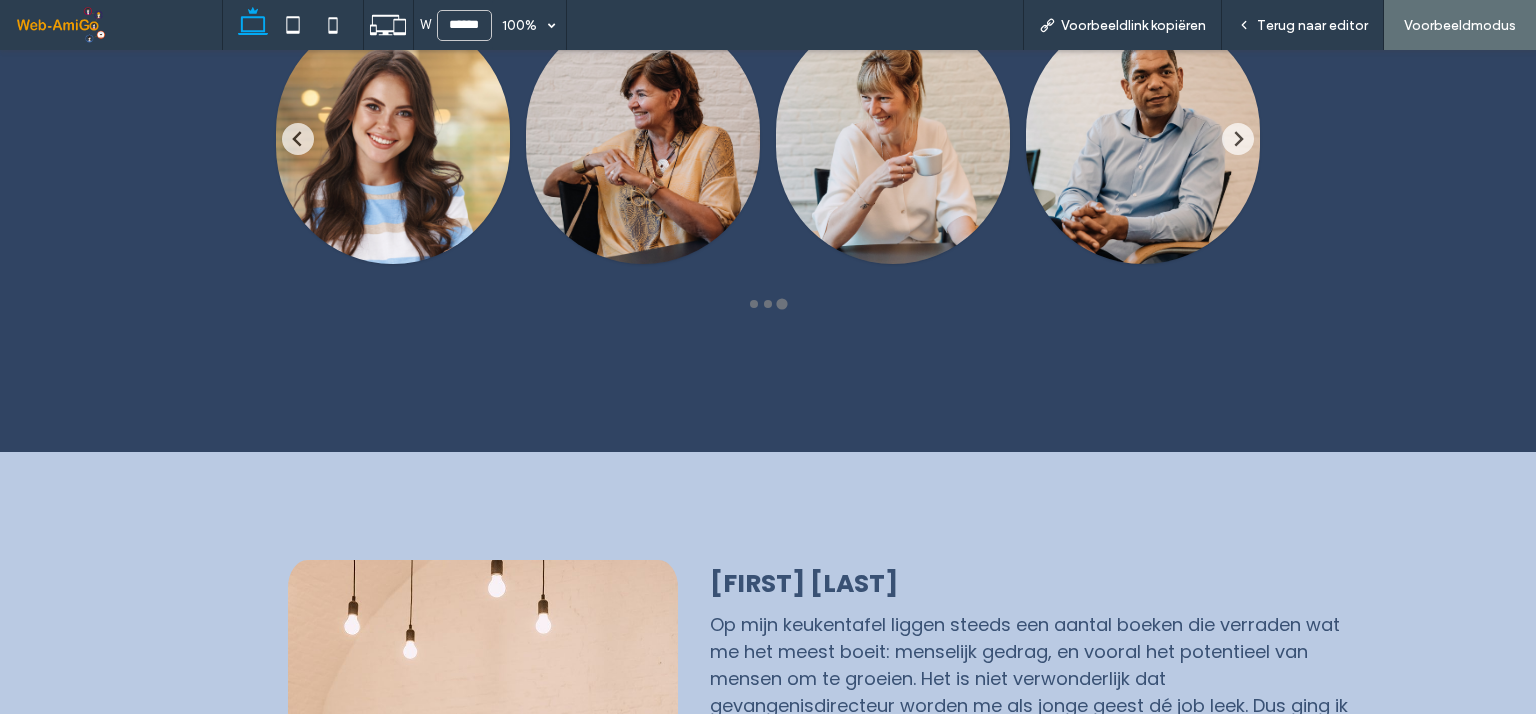 click at bounding box center (643, 139) 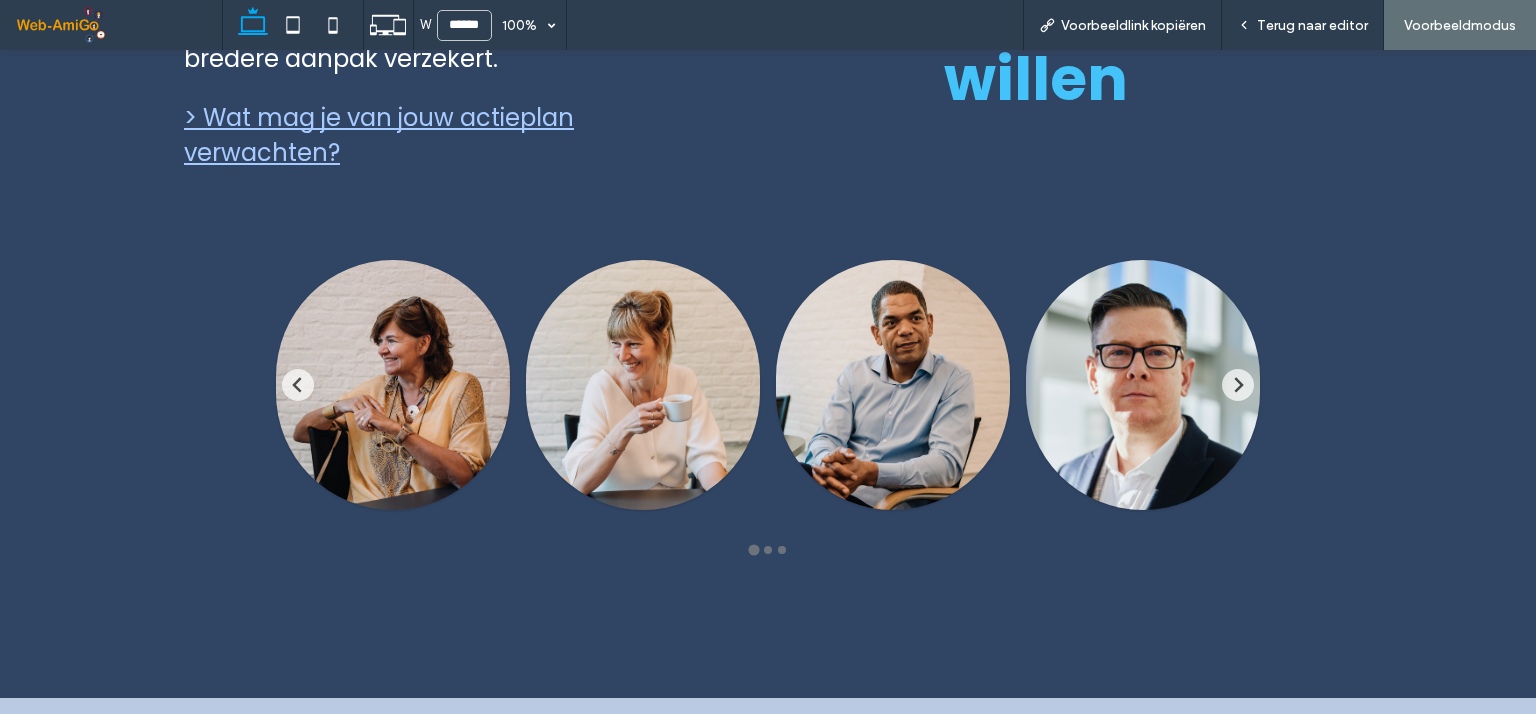 scroll, scrollTop: 0, scrollLeft: 0, axis: both 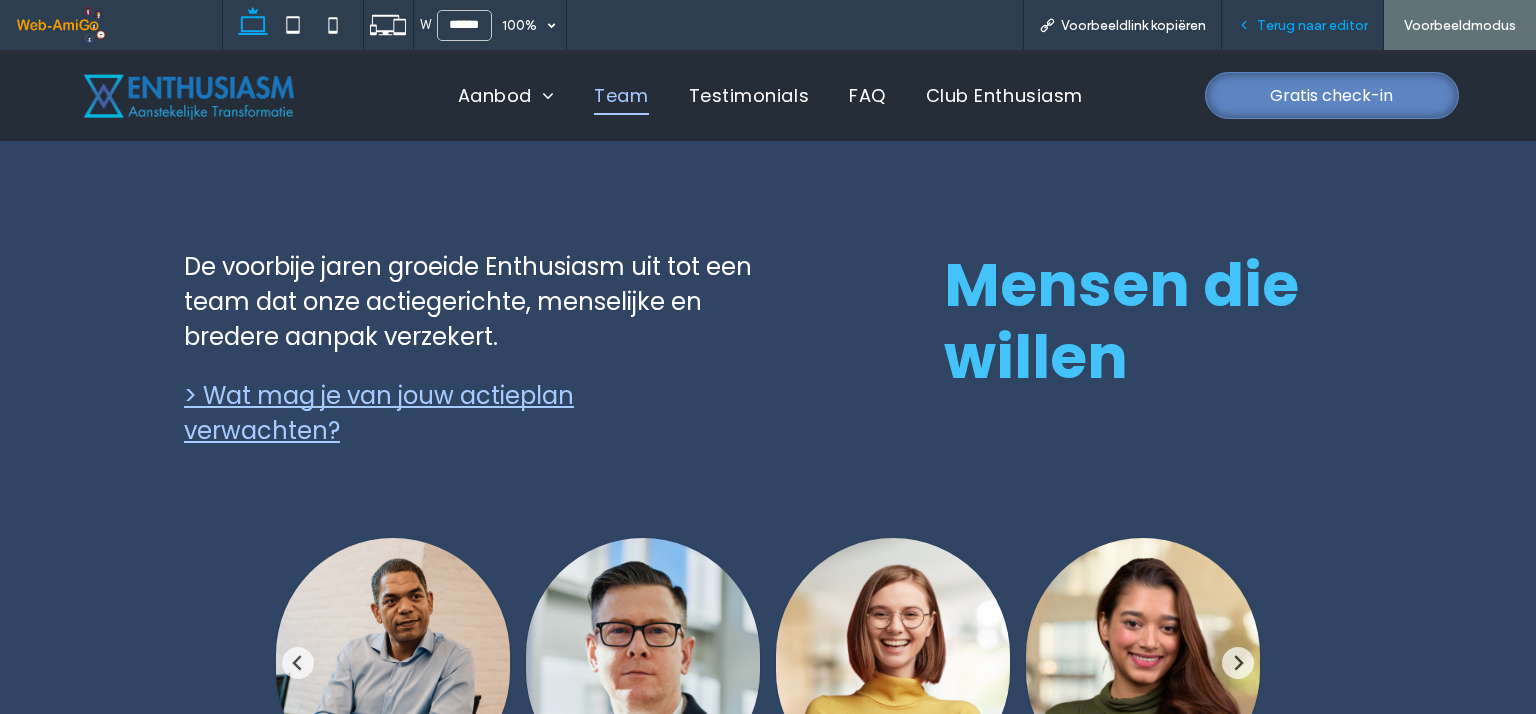 click on "Terug naar editor" at bounding box center [1312, 25] 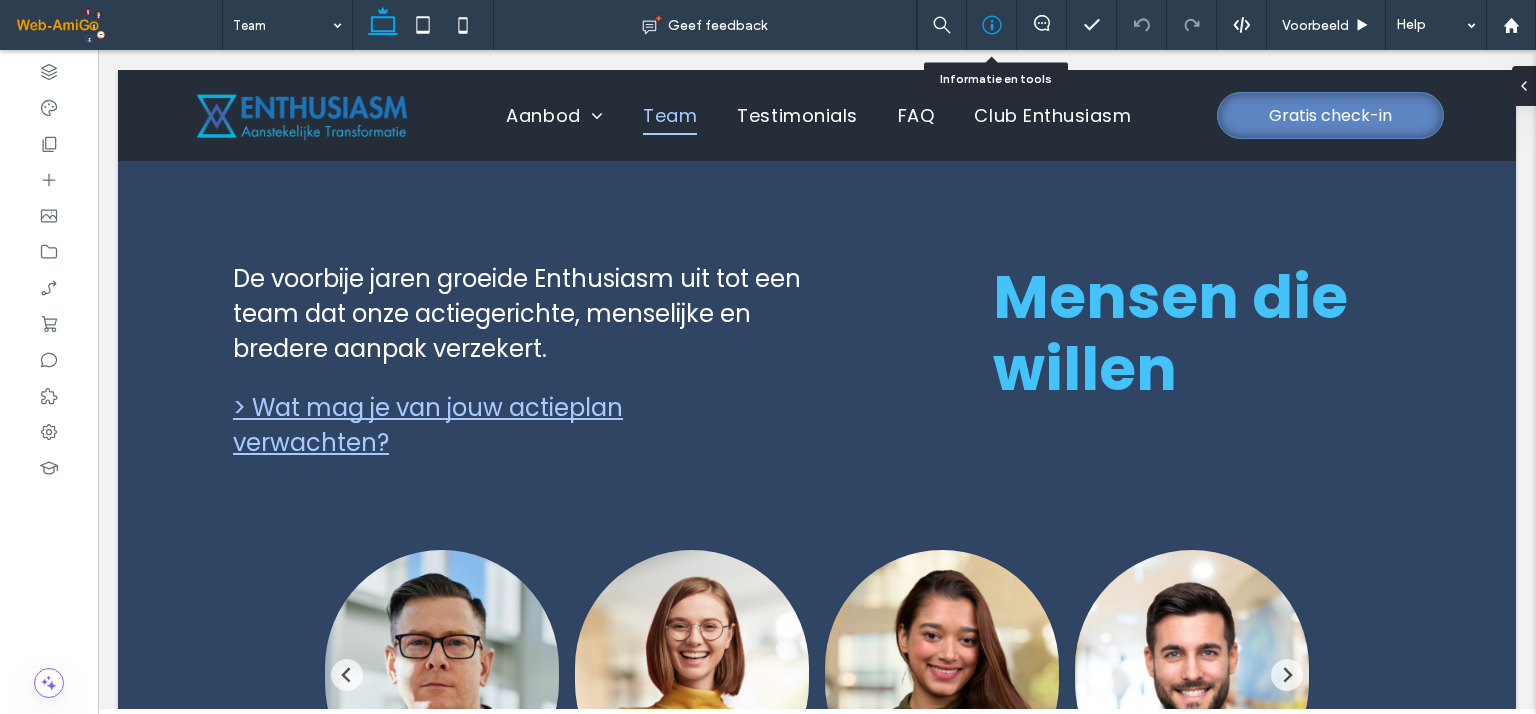 click 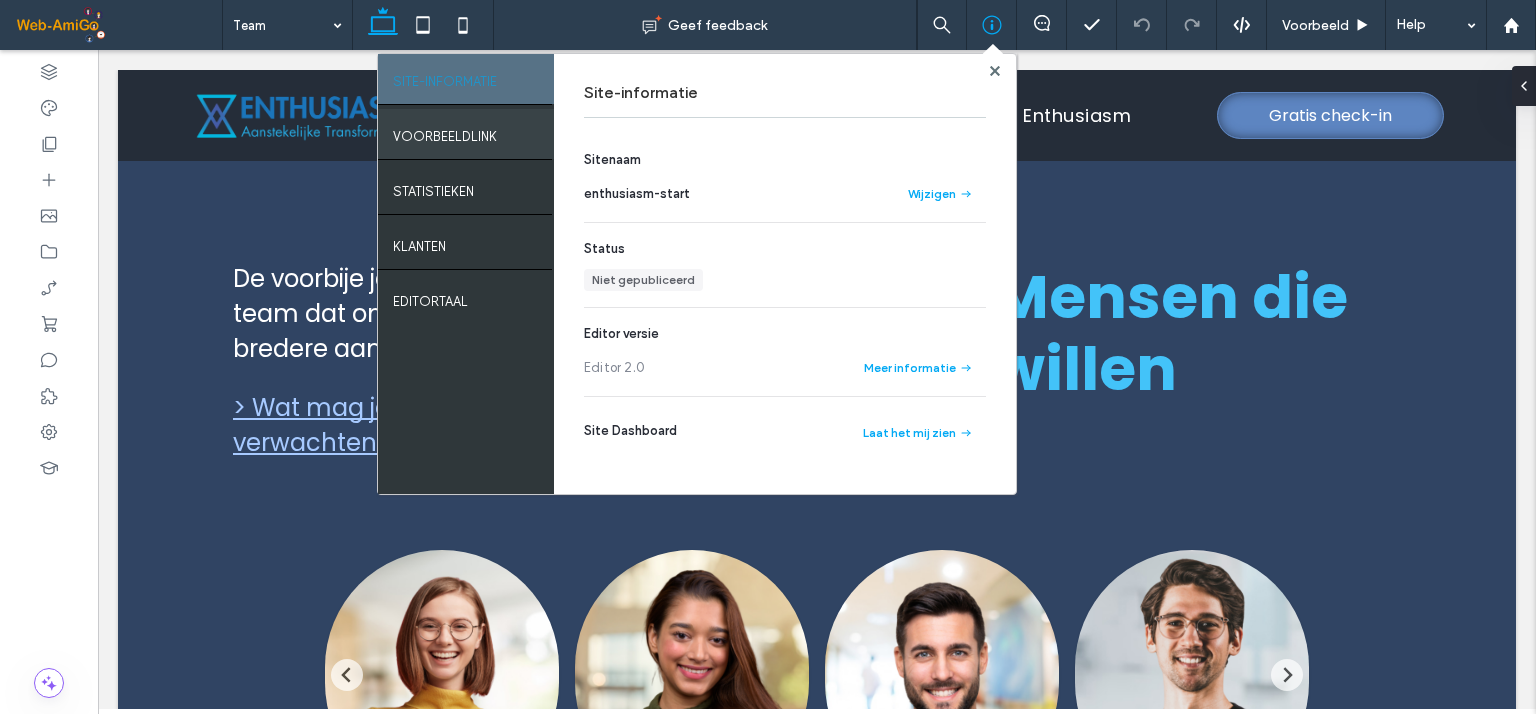 click on "VOORBEELDLINK" at bounding box center (445, 131) 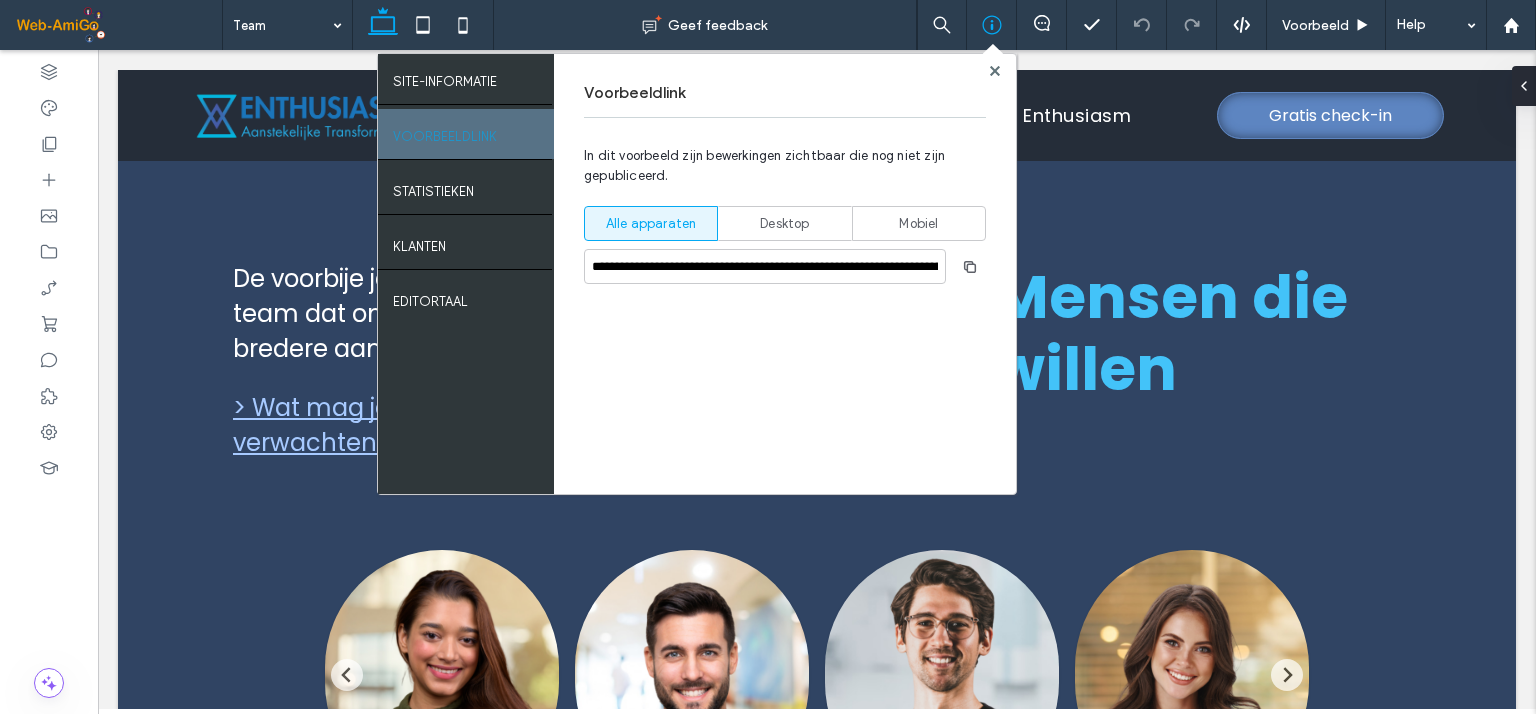 click on "Desktop" at bounding box center [784, 224] 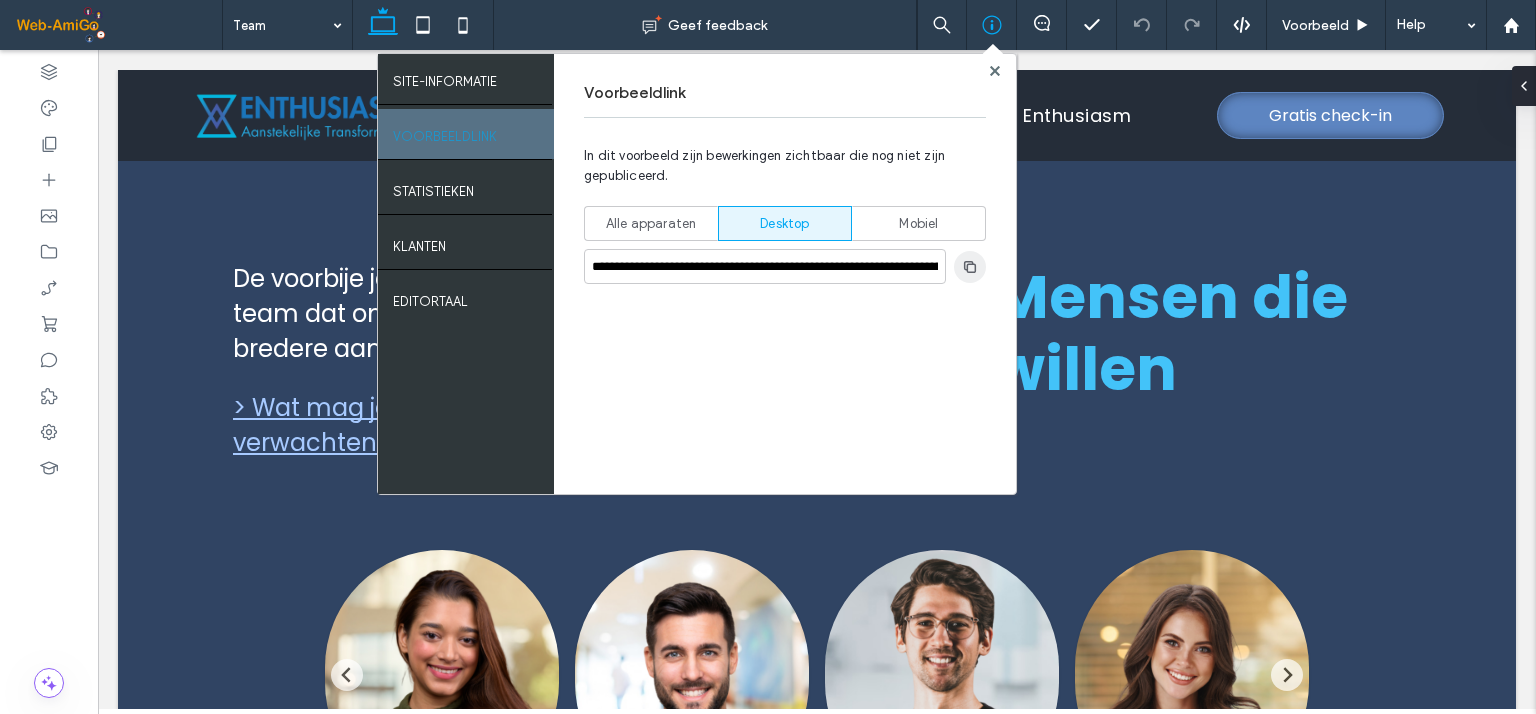click 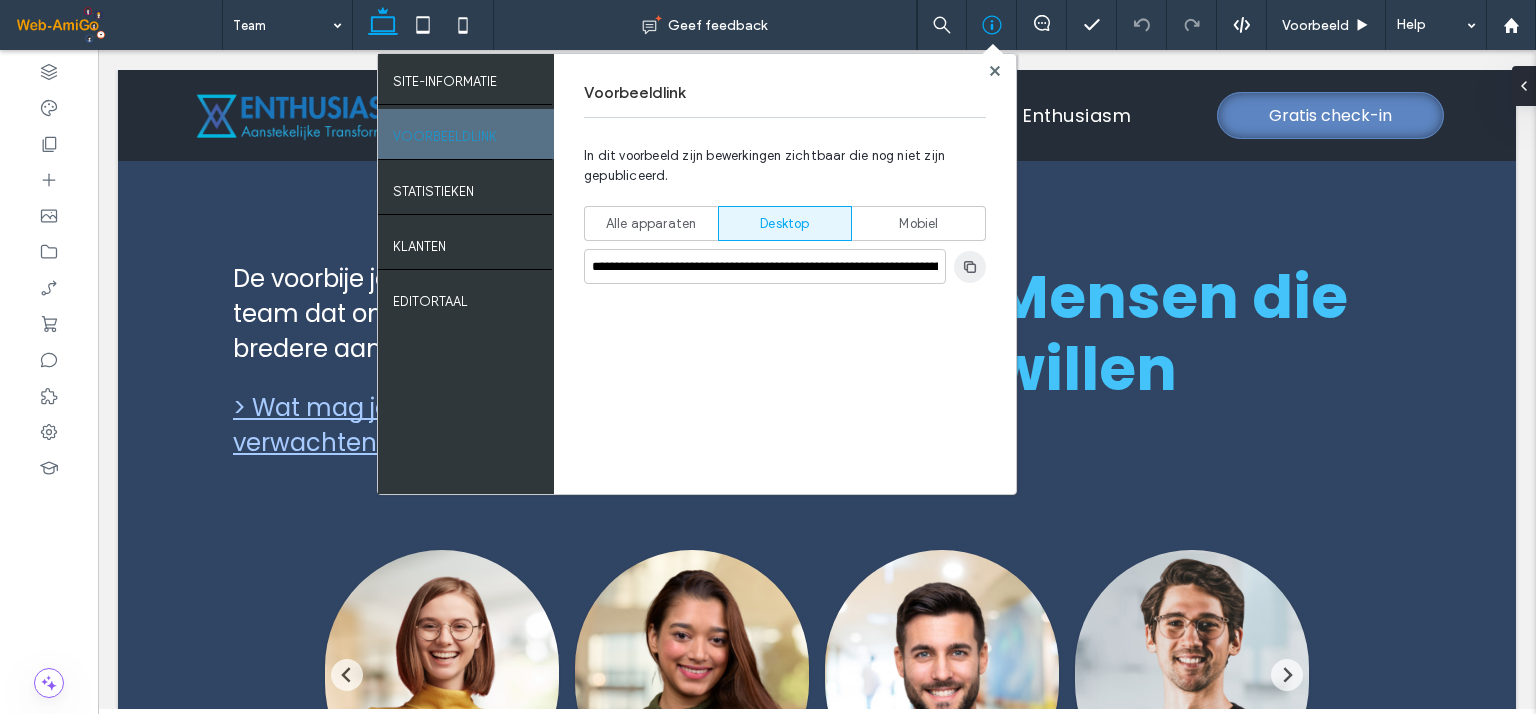 click 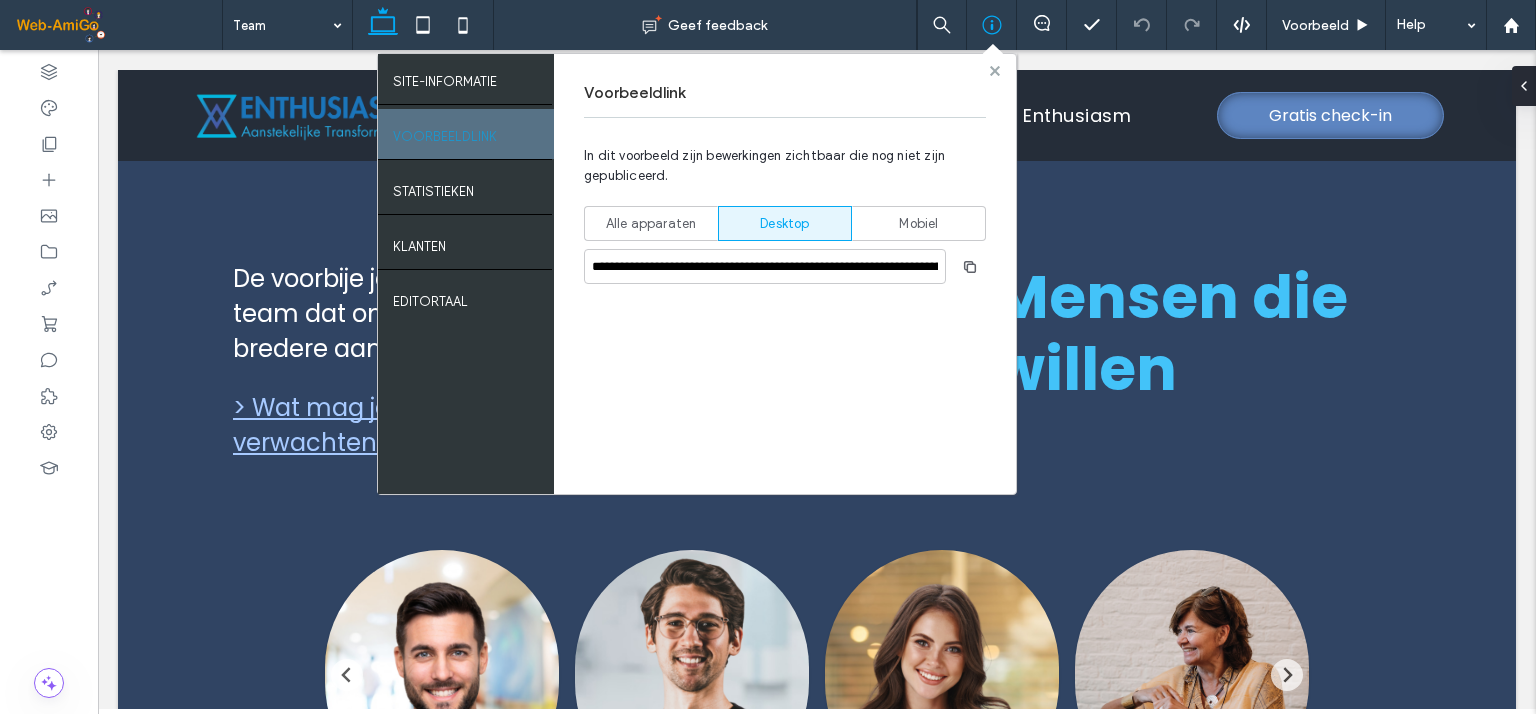 click 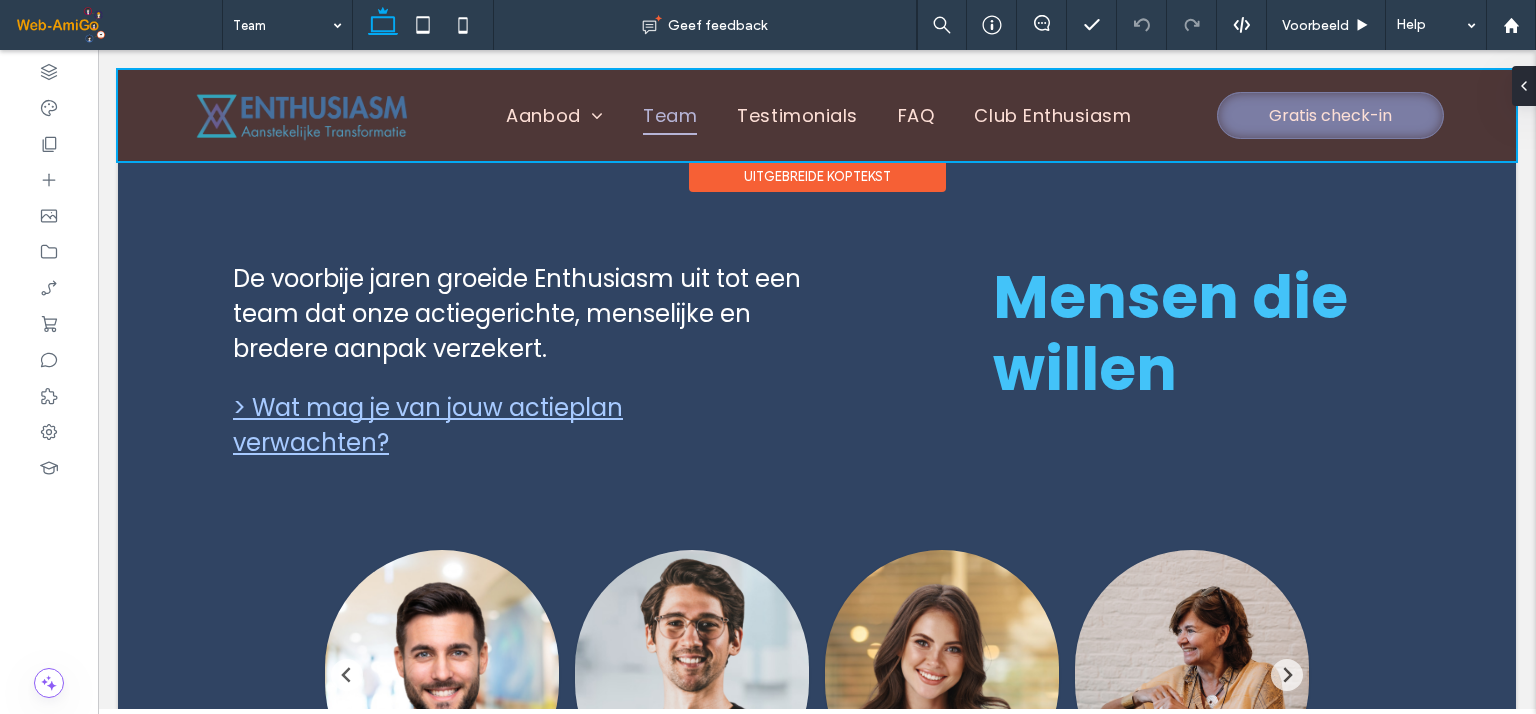 click at bounding box center (817, 115) 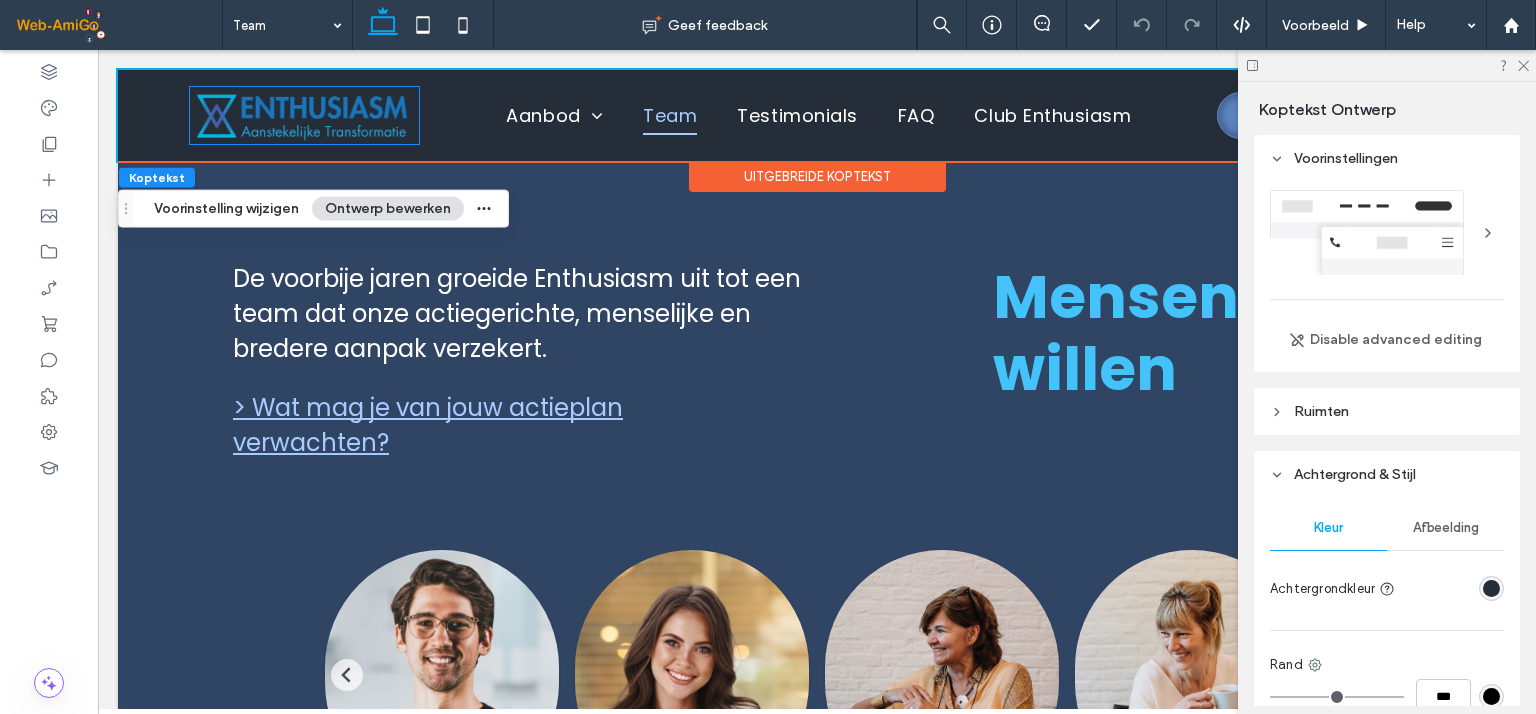 click at bounding box center (304, 115) 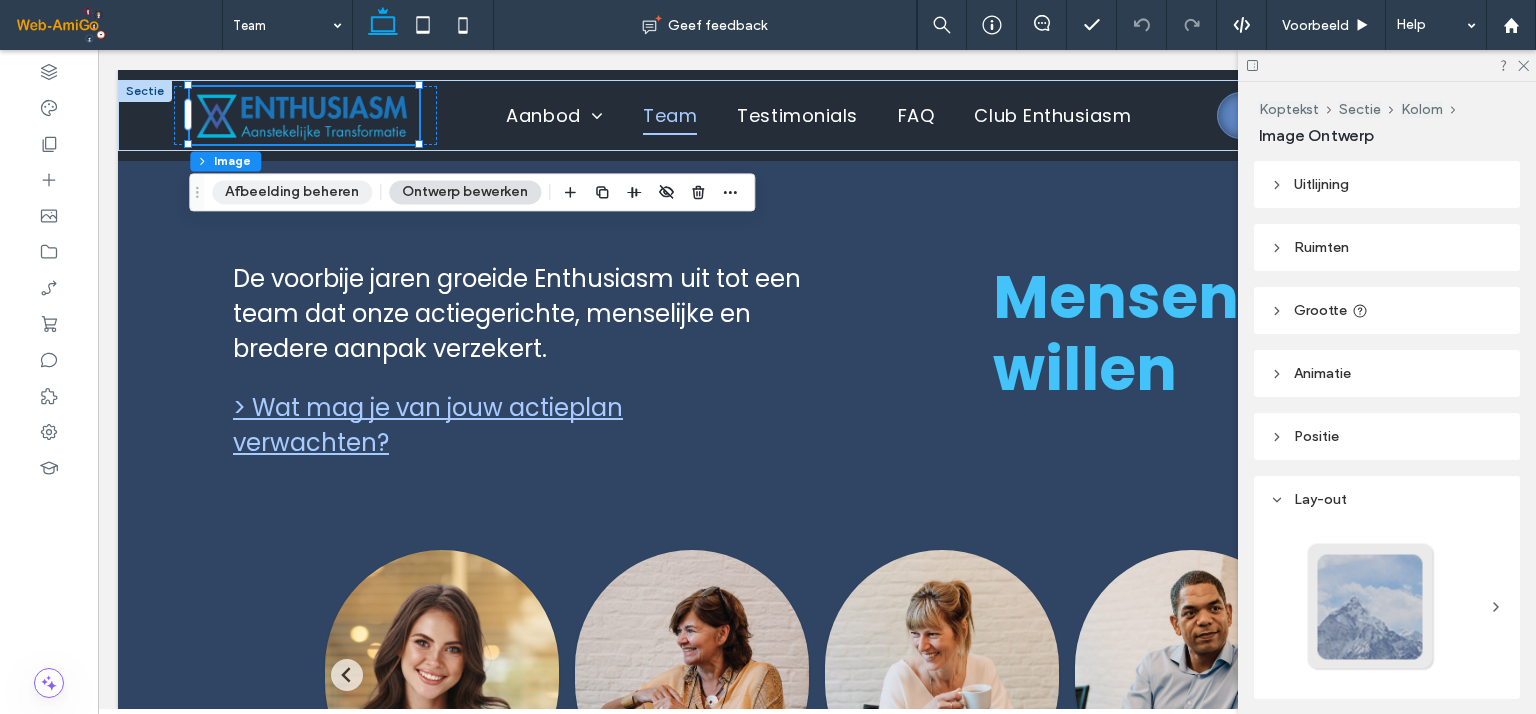 click on "Afbeelding beheren" at bounding box center [292, 192] 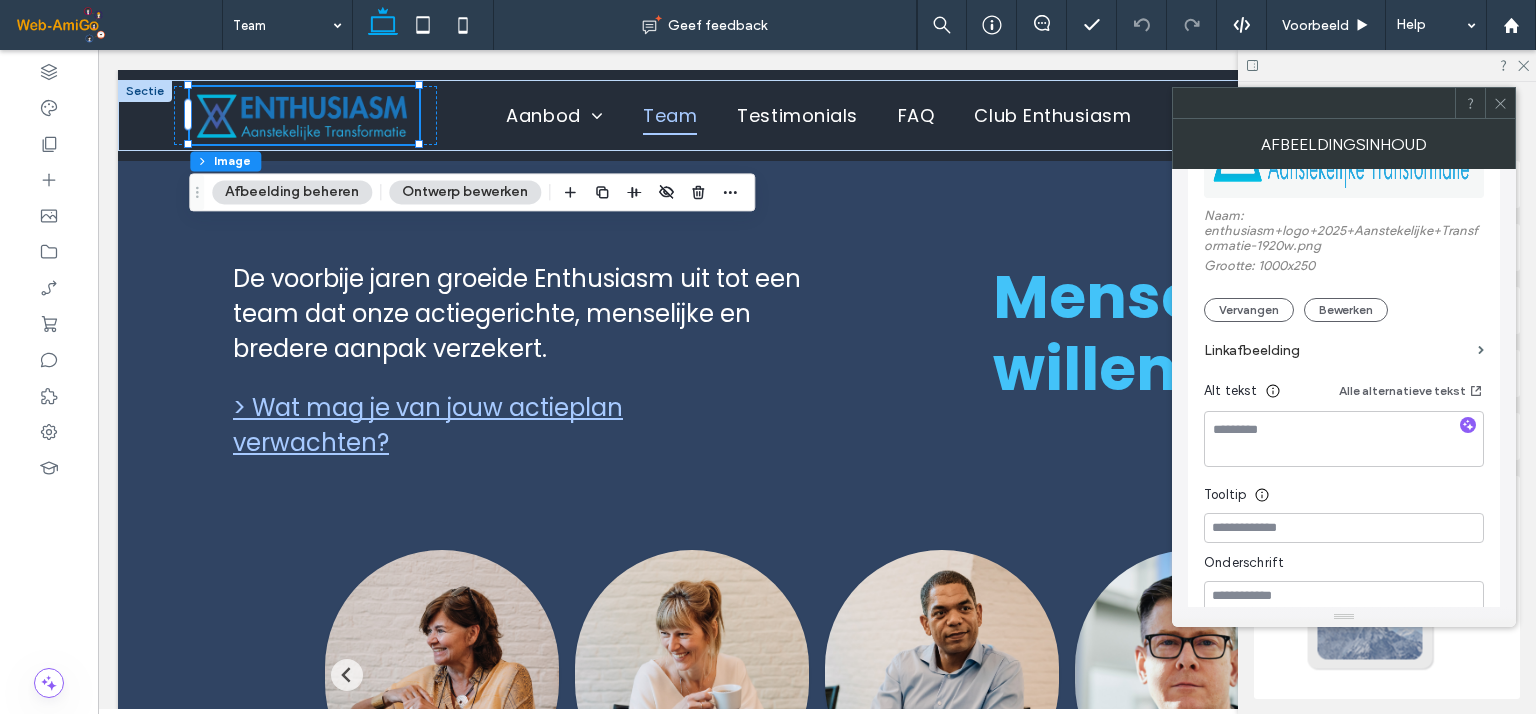 scroll, scrollTop: 358, scrollLeft: 0, axis: vertical 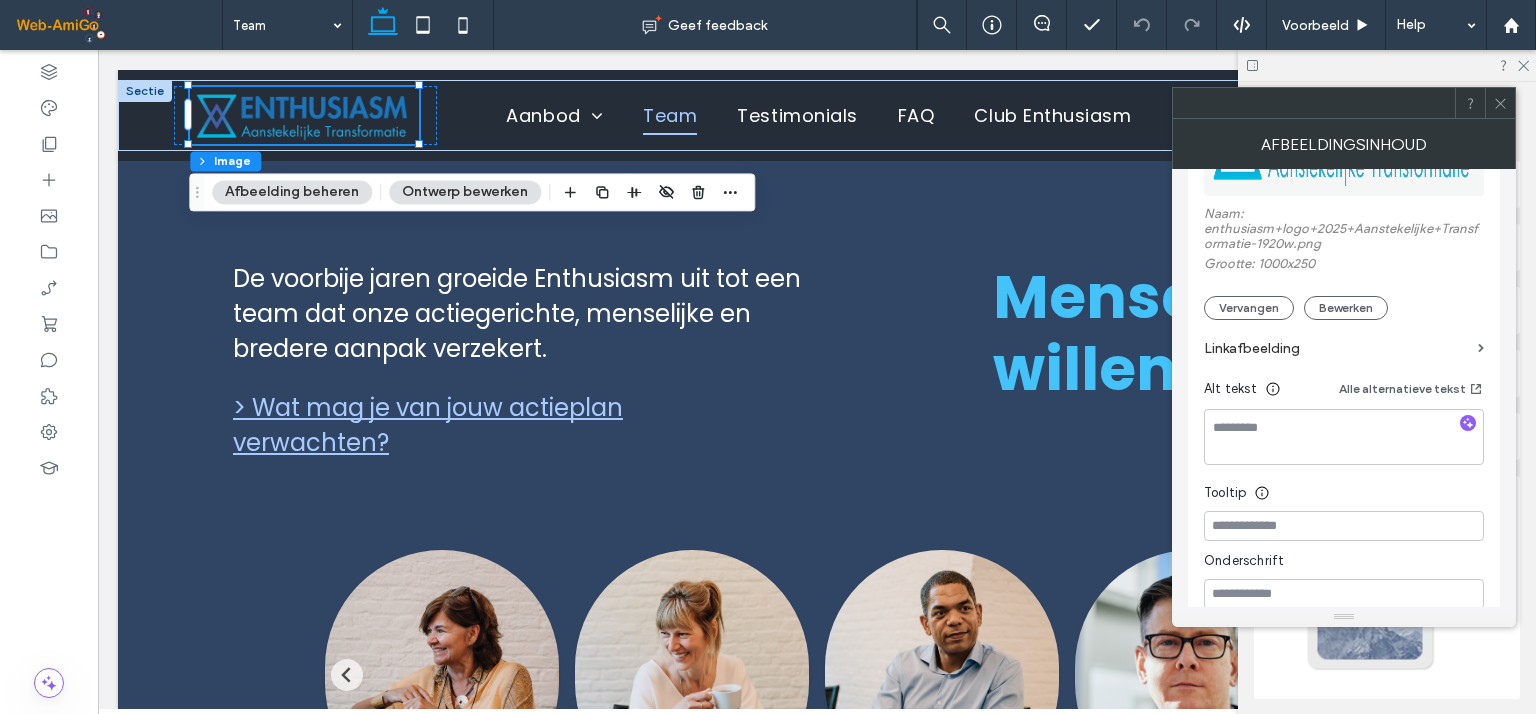 click on "Linkafbeelding" at bounding box center [1337, 348] 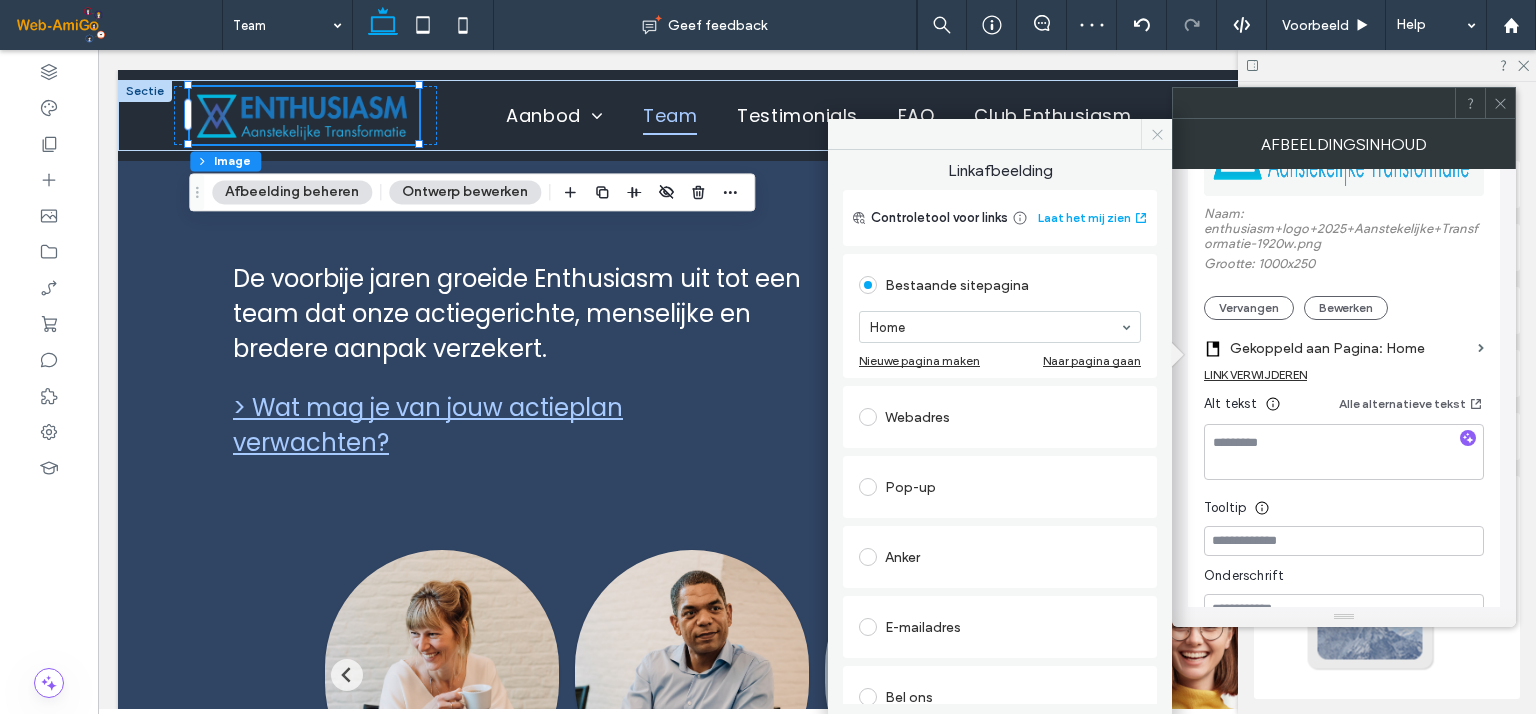 click 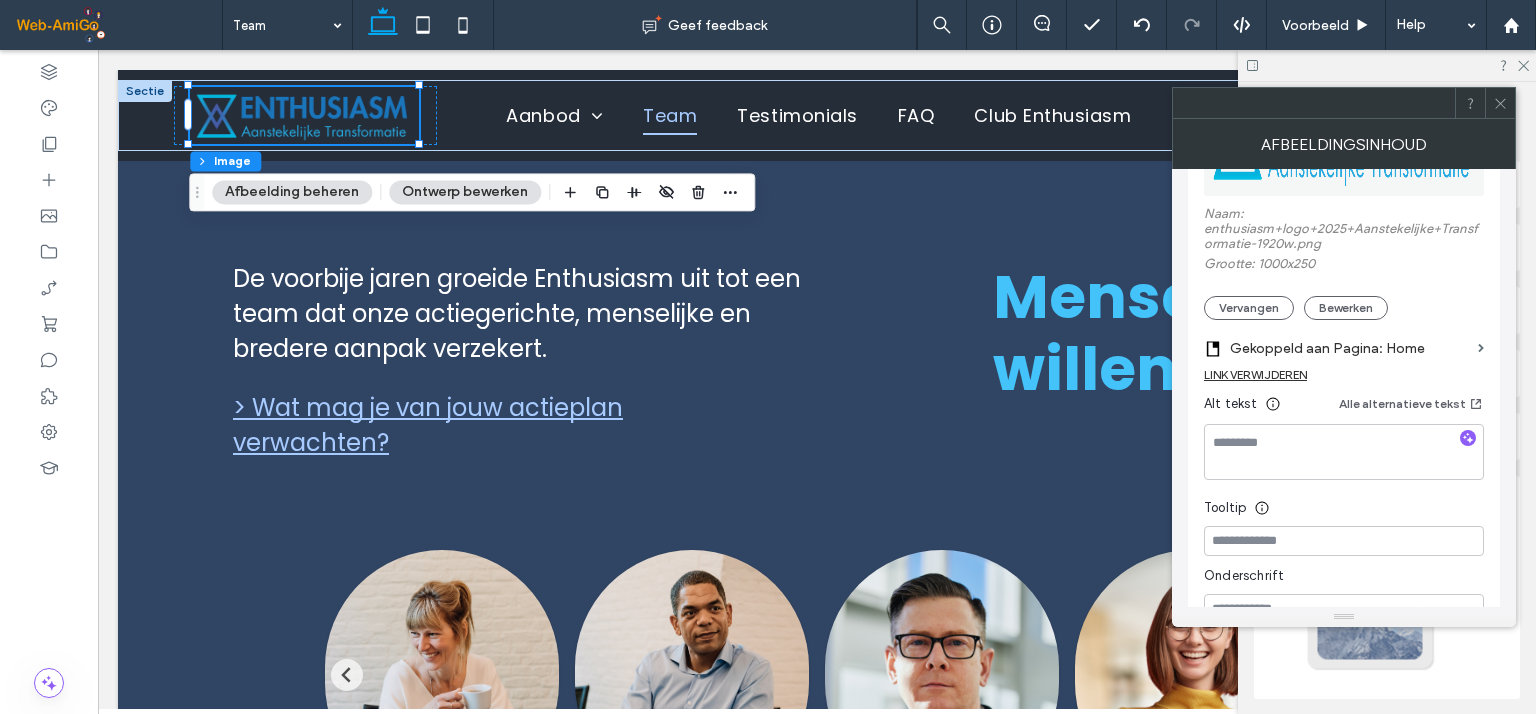 click 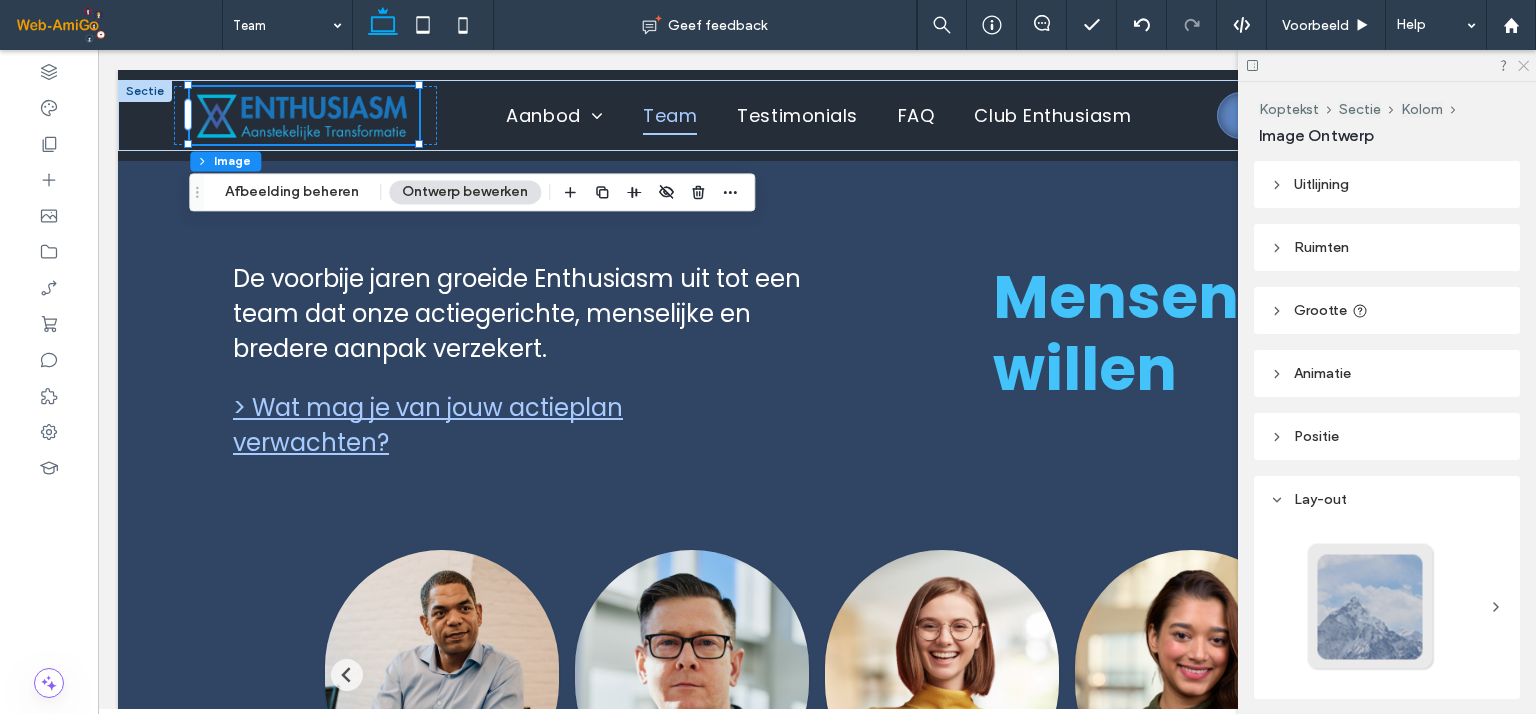 click 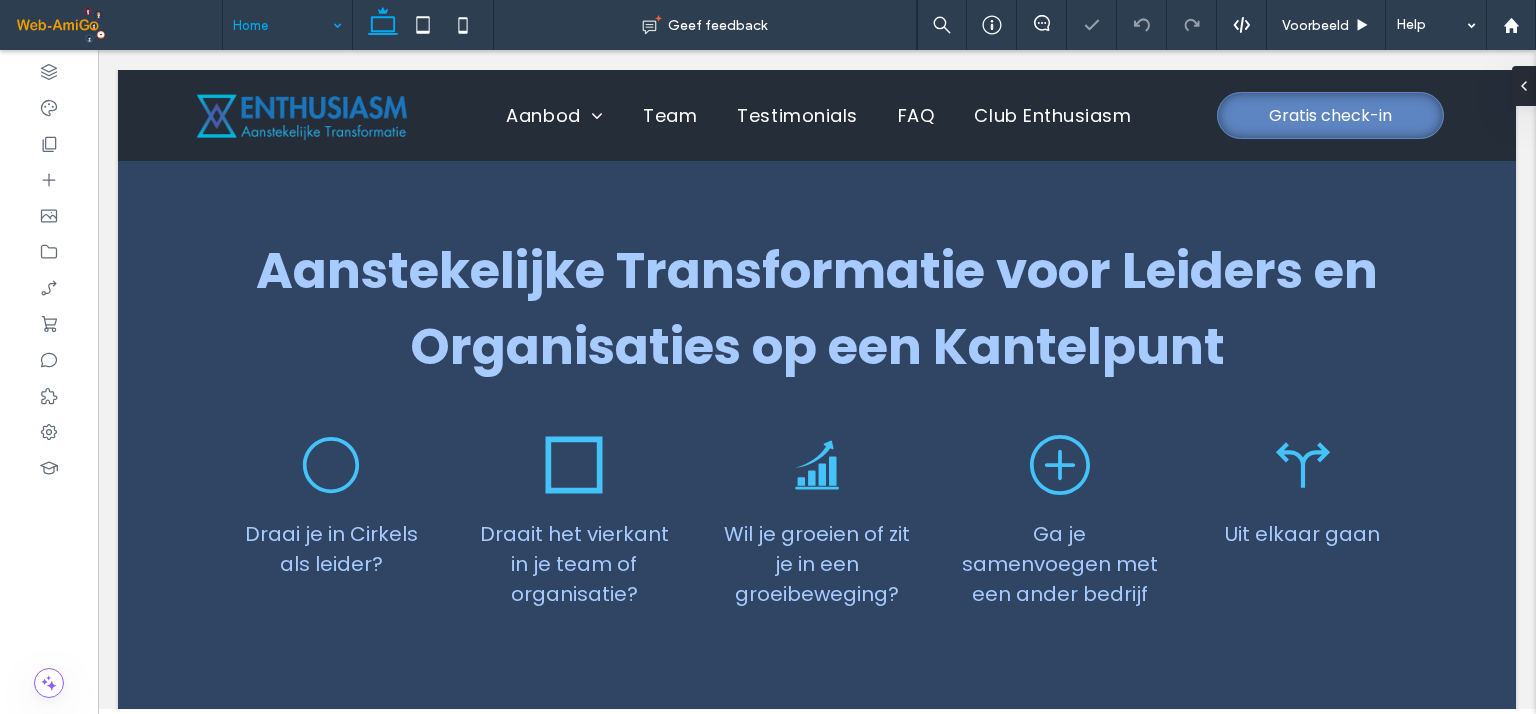 scroll, scrollTop: 0, scrollLeft: 0, axis: both 